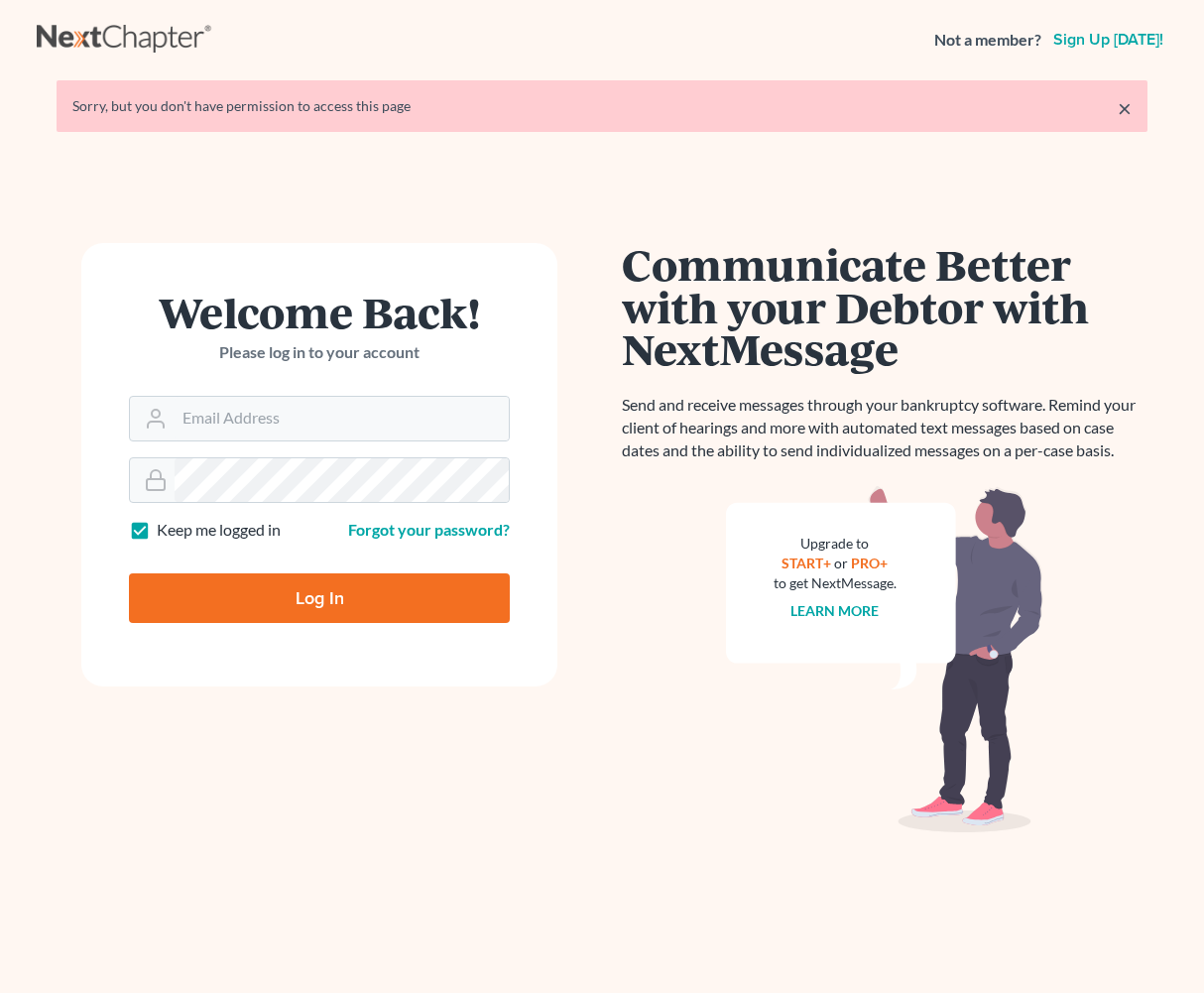 scroll, scrollTop: 0, scrollLeft: 0, axis: both 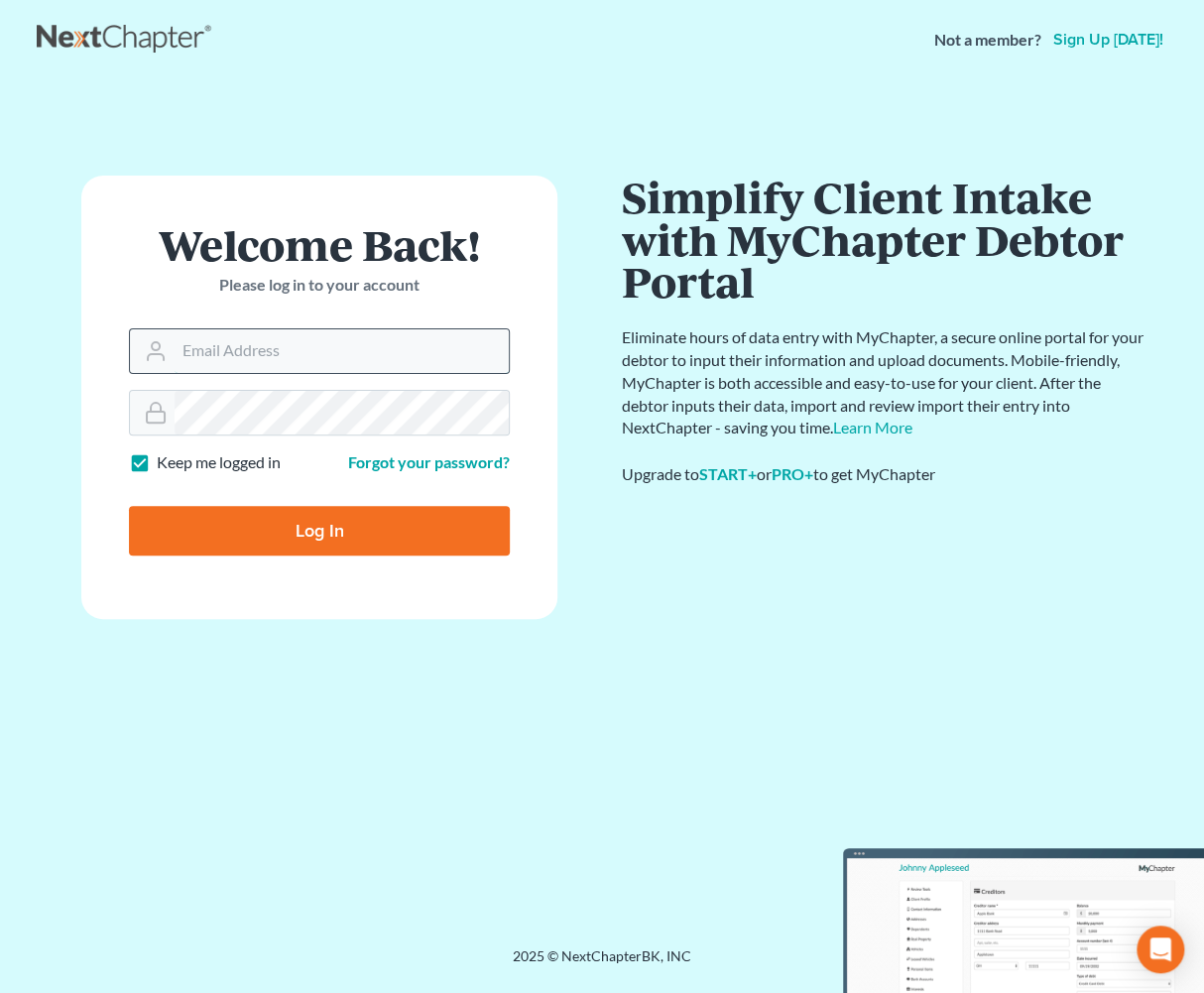 click on "Email Address" at bounding box center (341, 351) 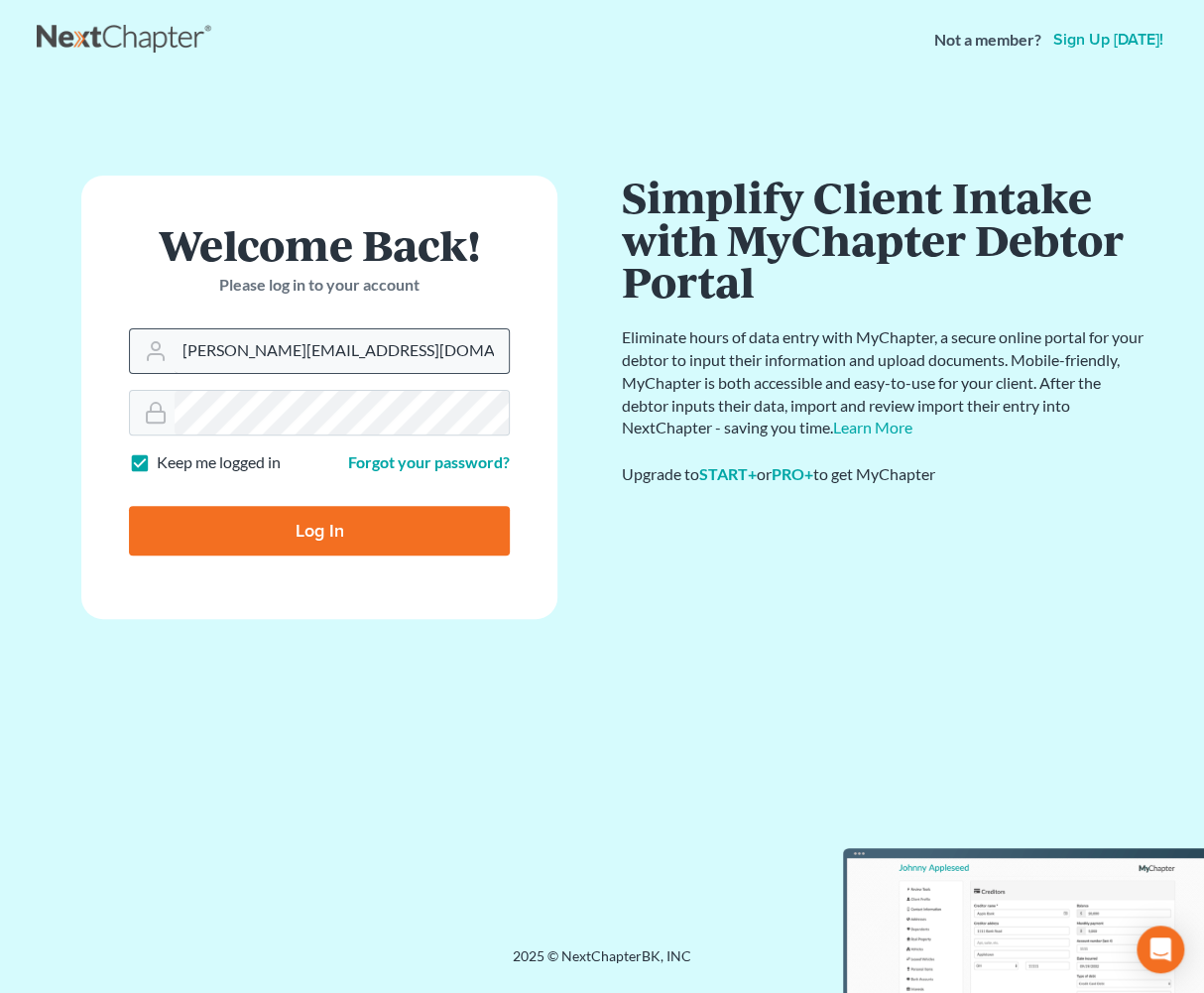 click on "Log In" at bounding box center [319, 531] 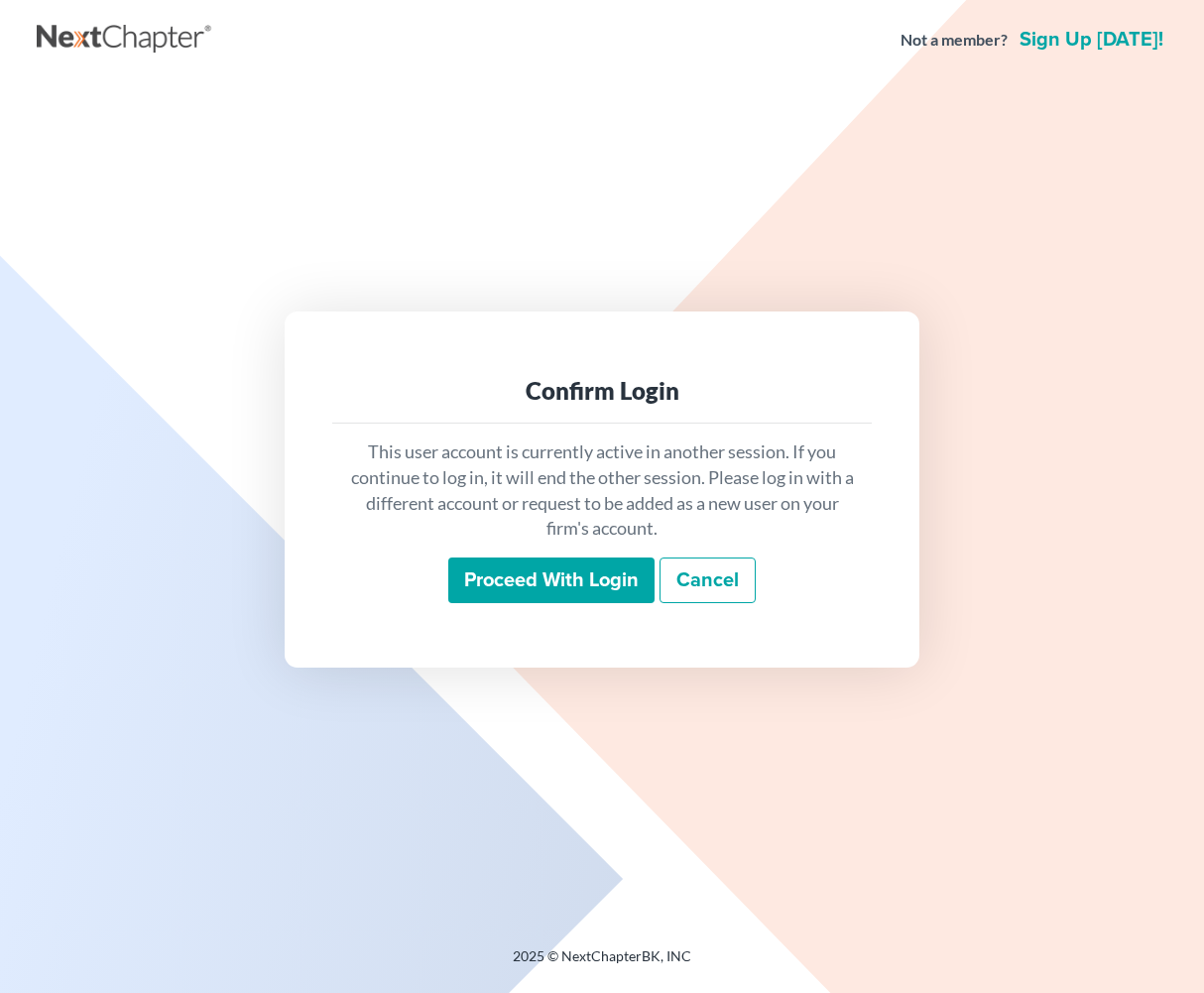 scroll, scrollTop: 0, scrollLeft: 0, axis: both 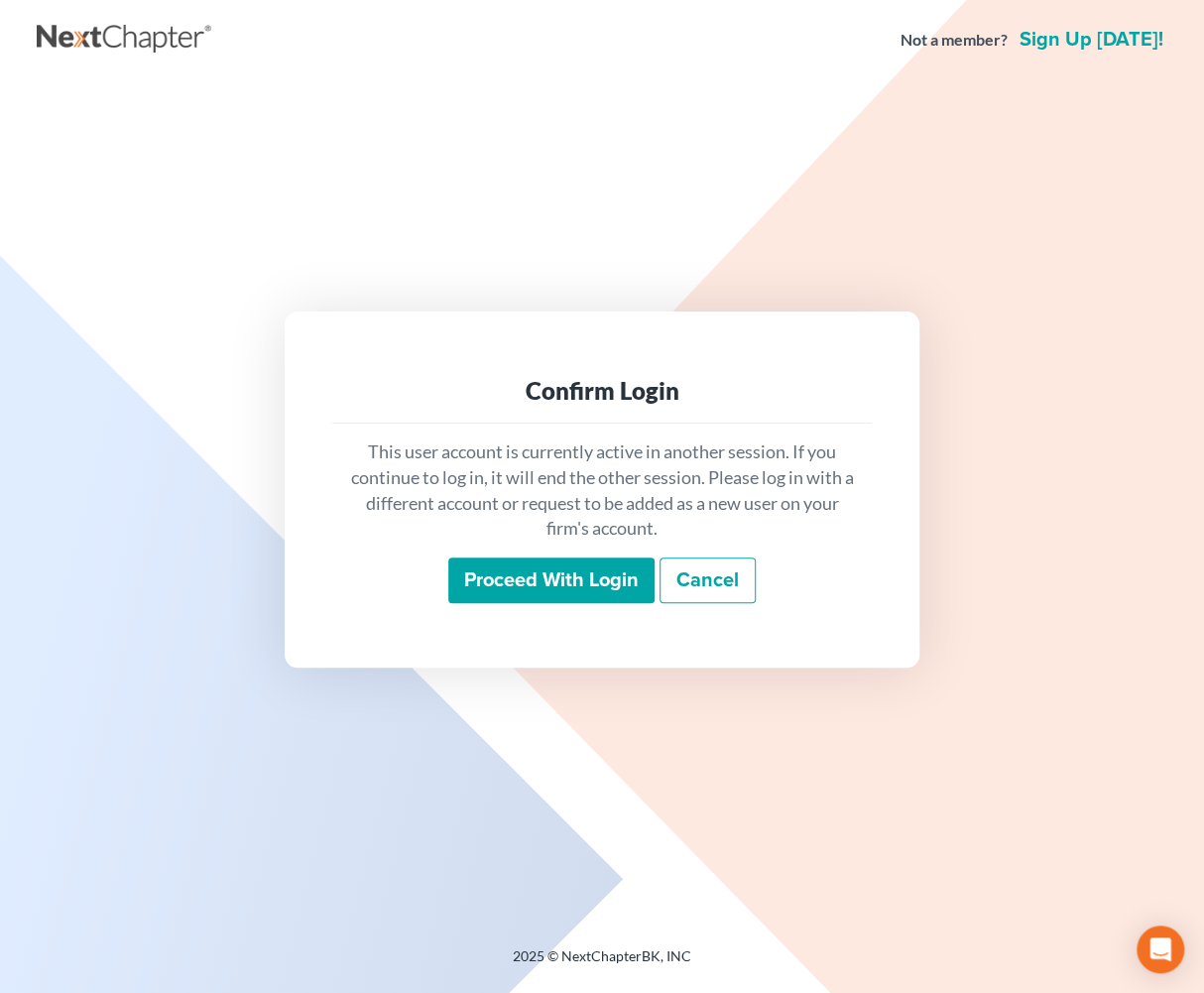 click on "Proceed with login" at bounding box center (551, 580) 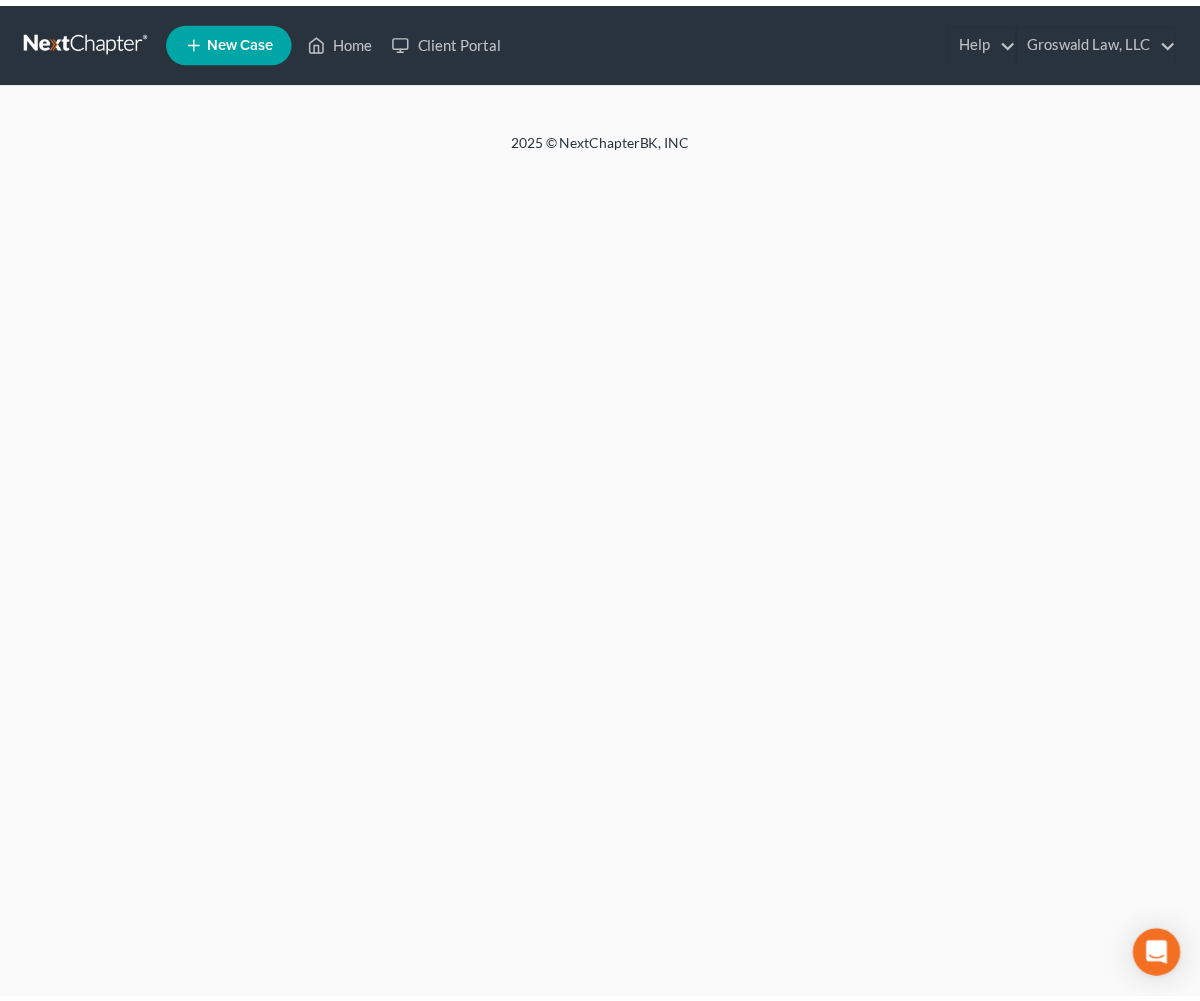 scroll, scrollTop: 0, scrollLeft: 0, axis: both 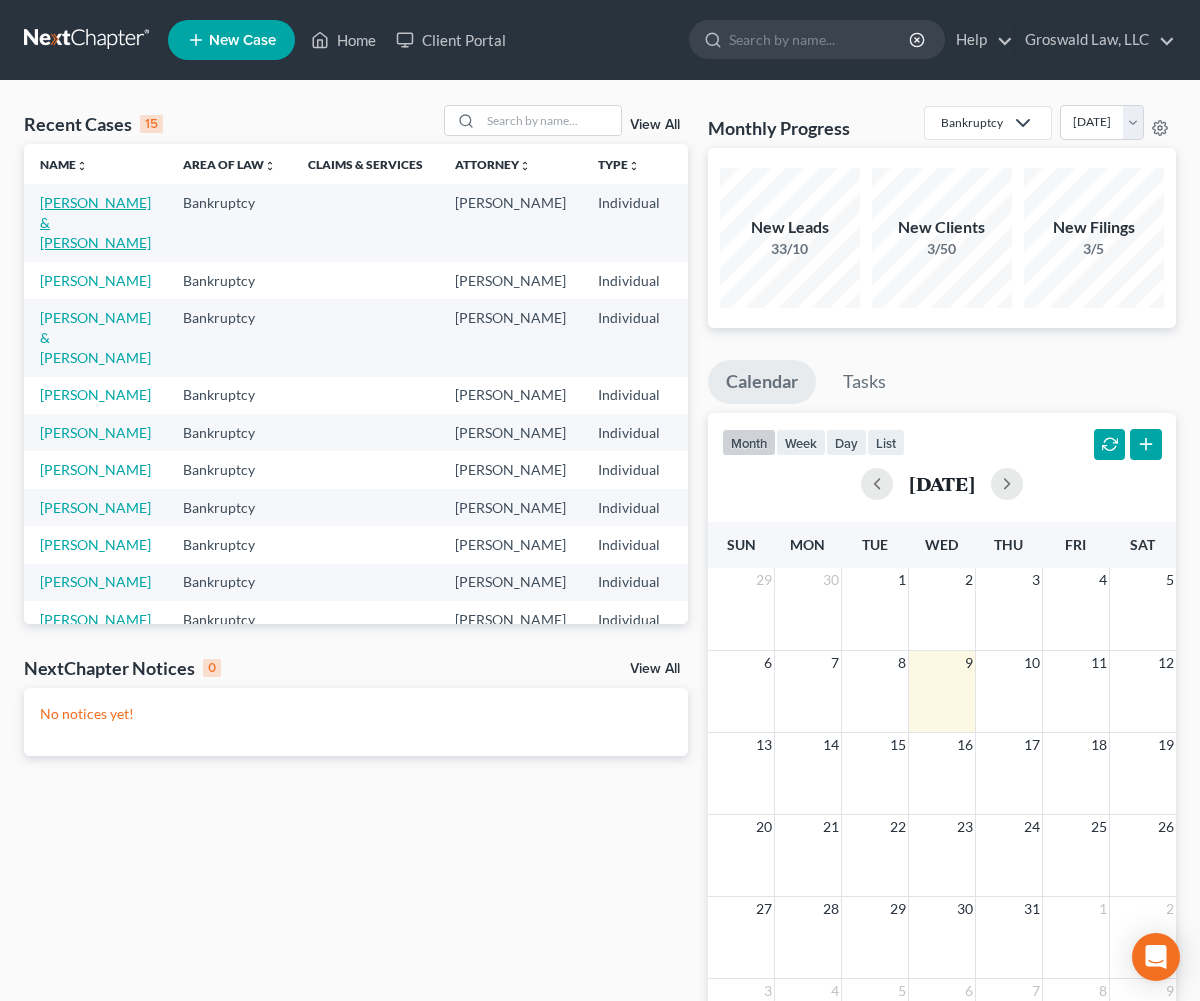 click on "[PERSON_NAME] & [PERSON_NAME]" at bounding box center (95, 222) 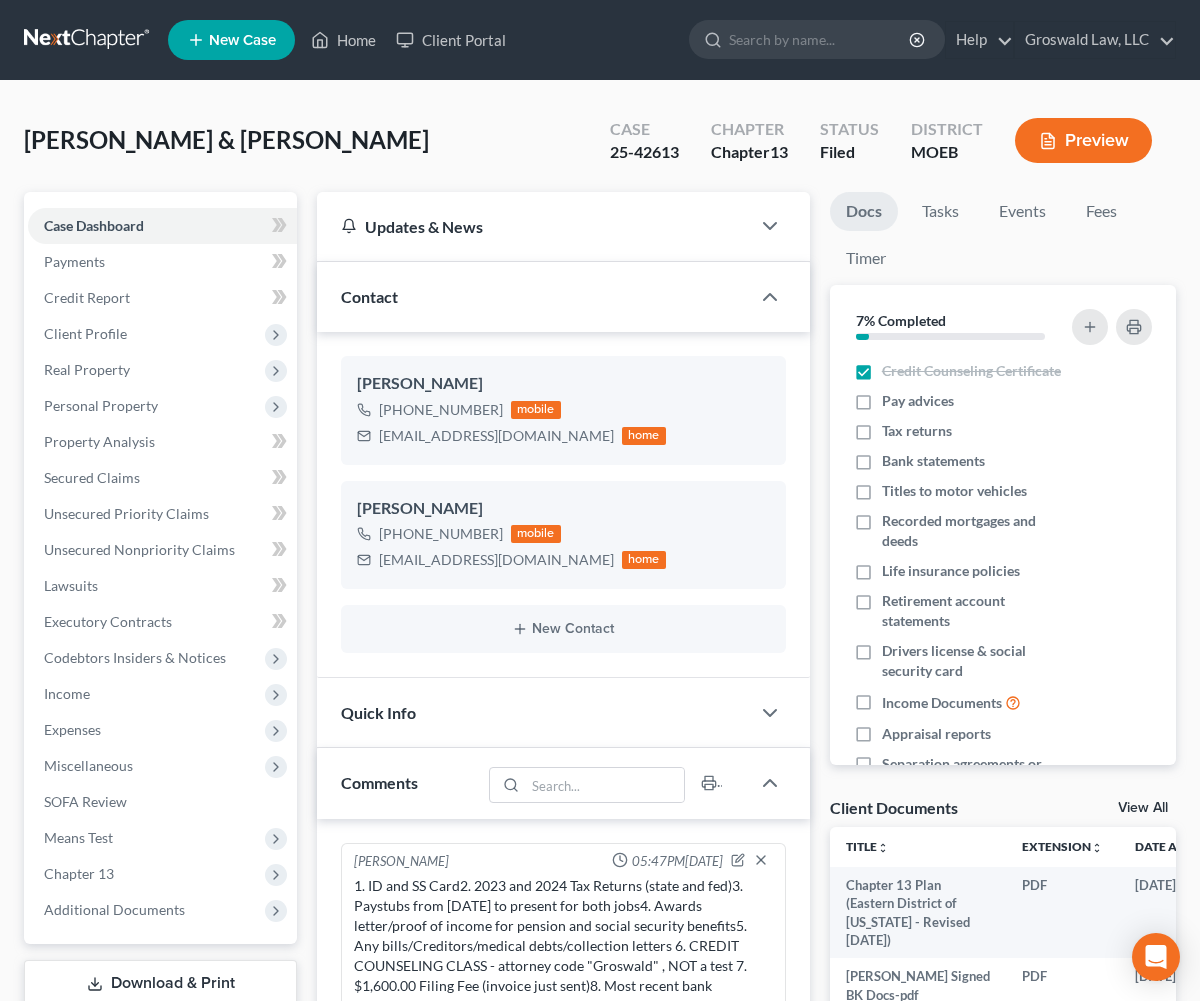 scroll, scrollTop: 59, scrollLeft: 0, axis: vertical 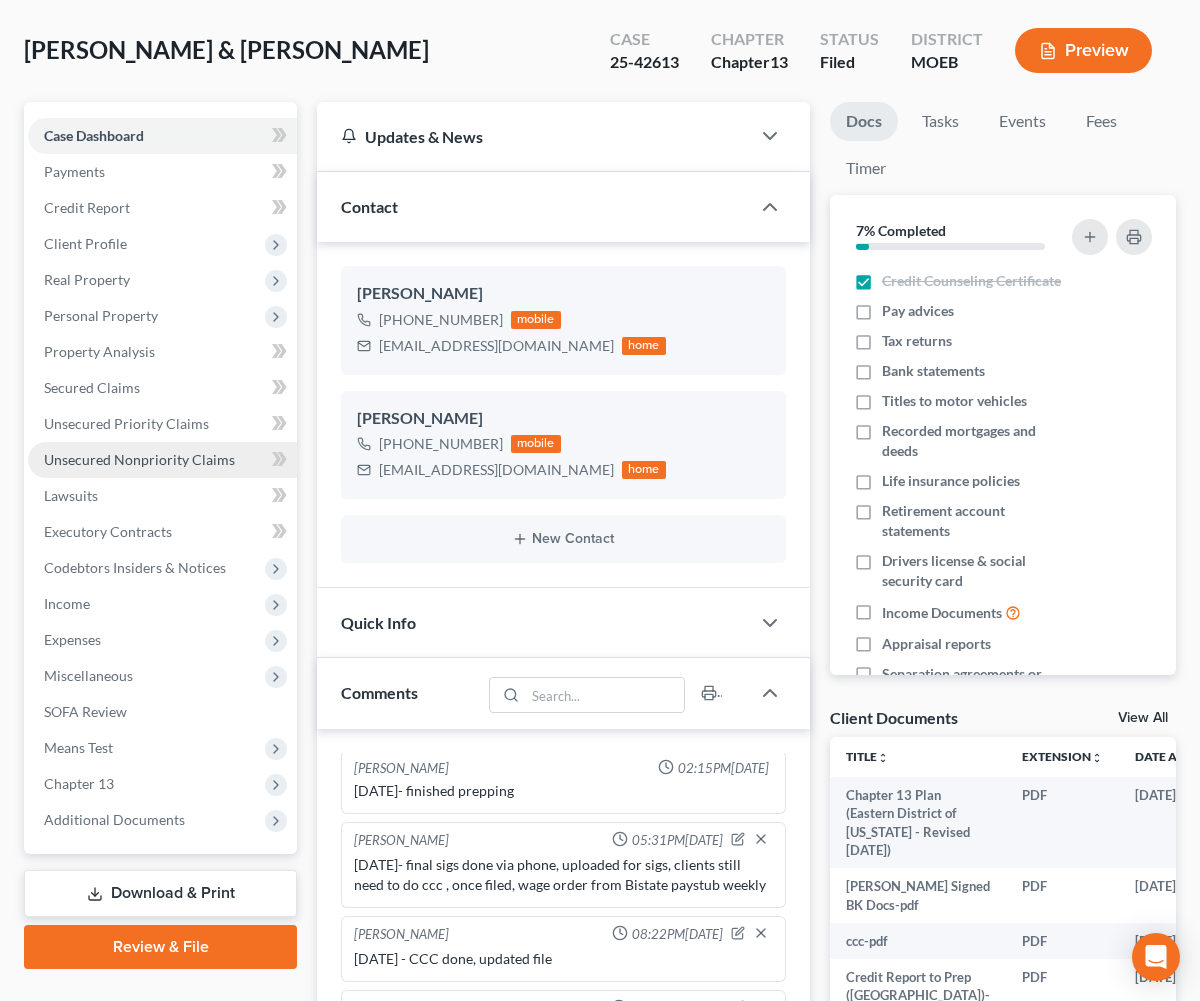 click on "Unsecured Nonpriority Claims" at bounding box center [139, 459] 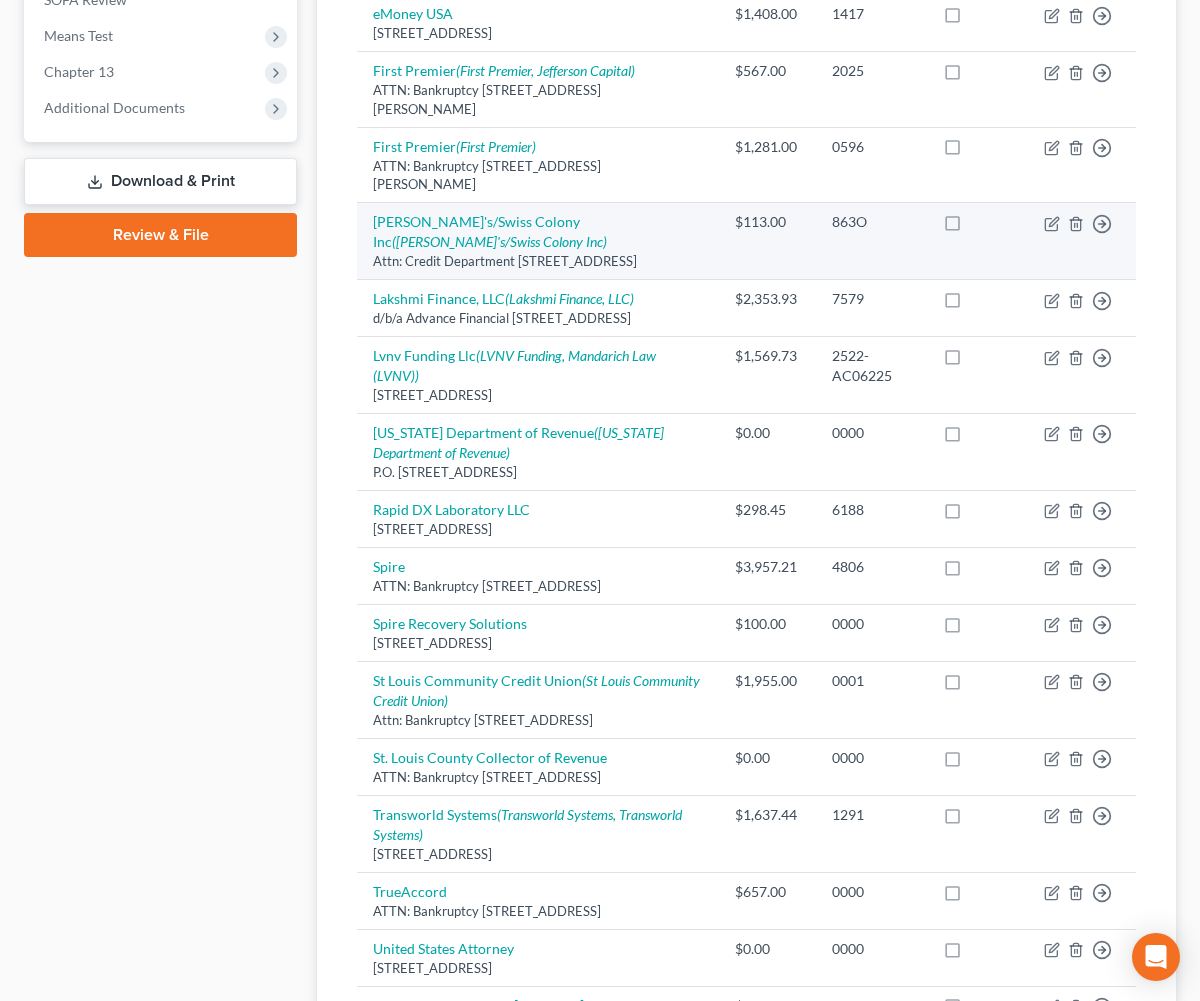 scroll, scrollTop: 727, scrollLeft: 0, axis: vertical 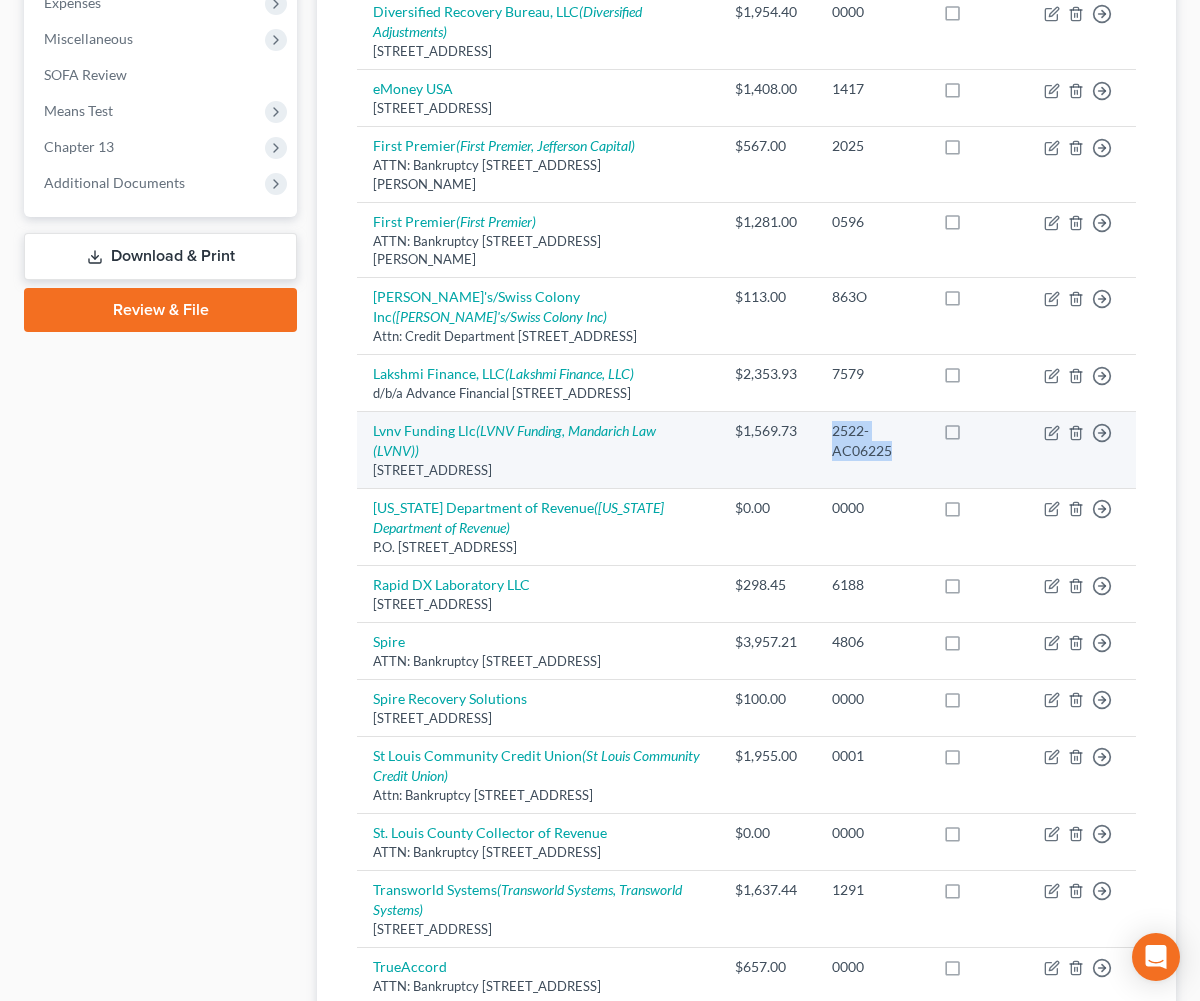 drag, startPoint x: 887, startPoint y: 520, endPoint x: 824, endPoint y: 502, distance: 65.52099 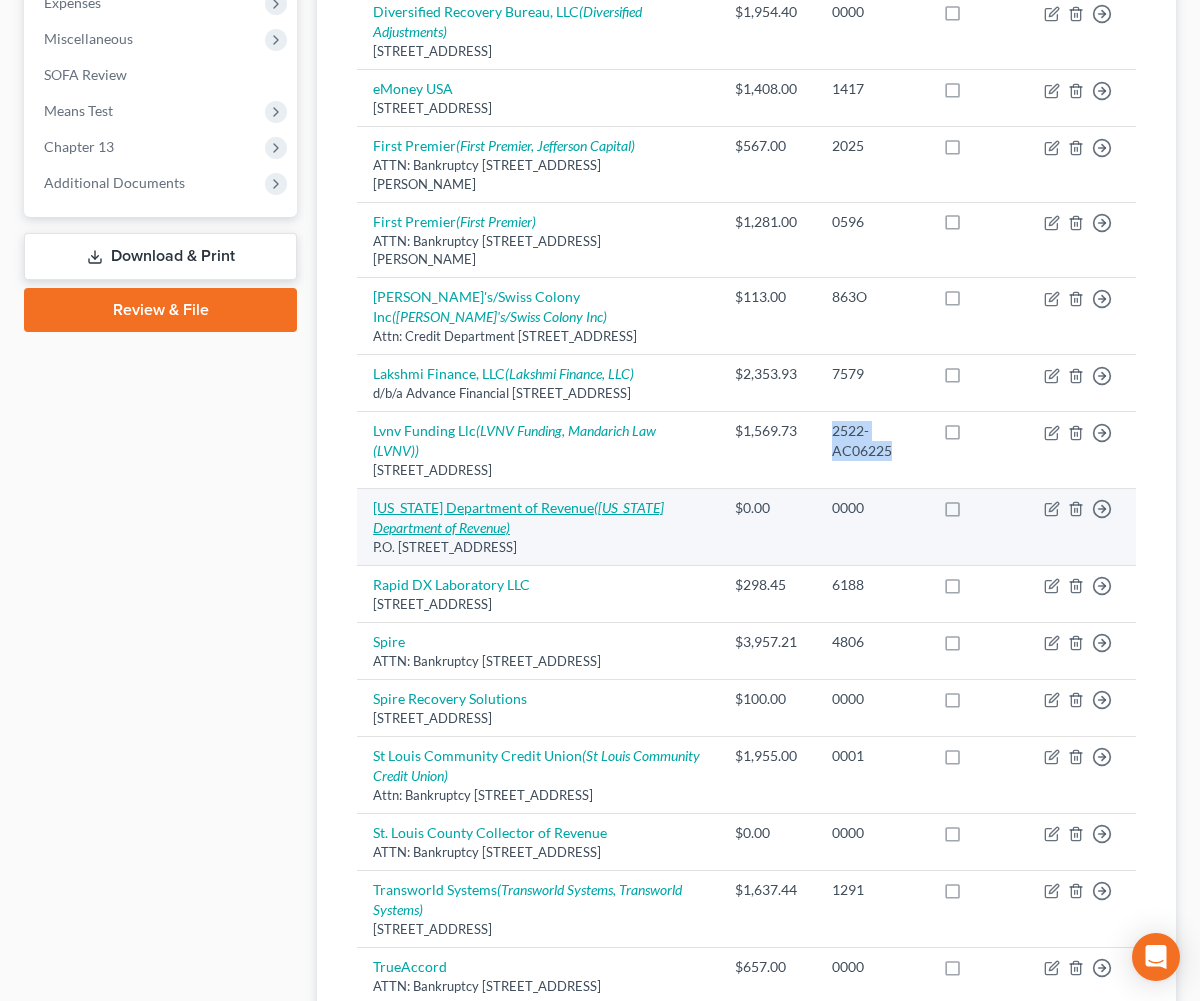 copy on "2522-AC06225" 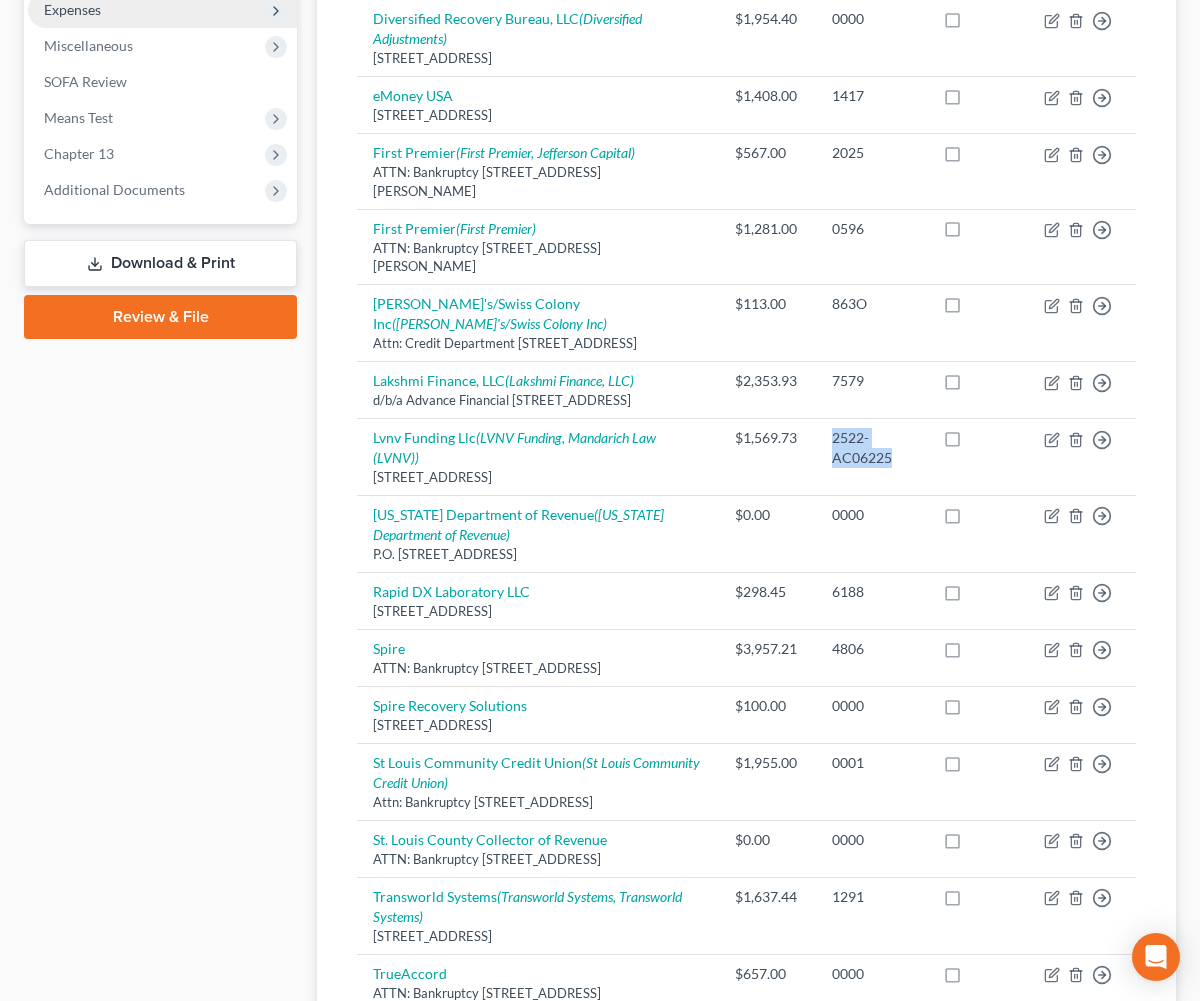 scroll, scrollTop: 363, scrollLeft: 0, axis: vertical 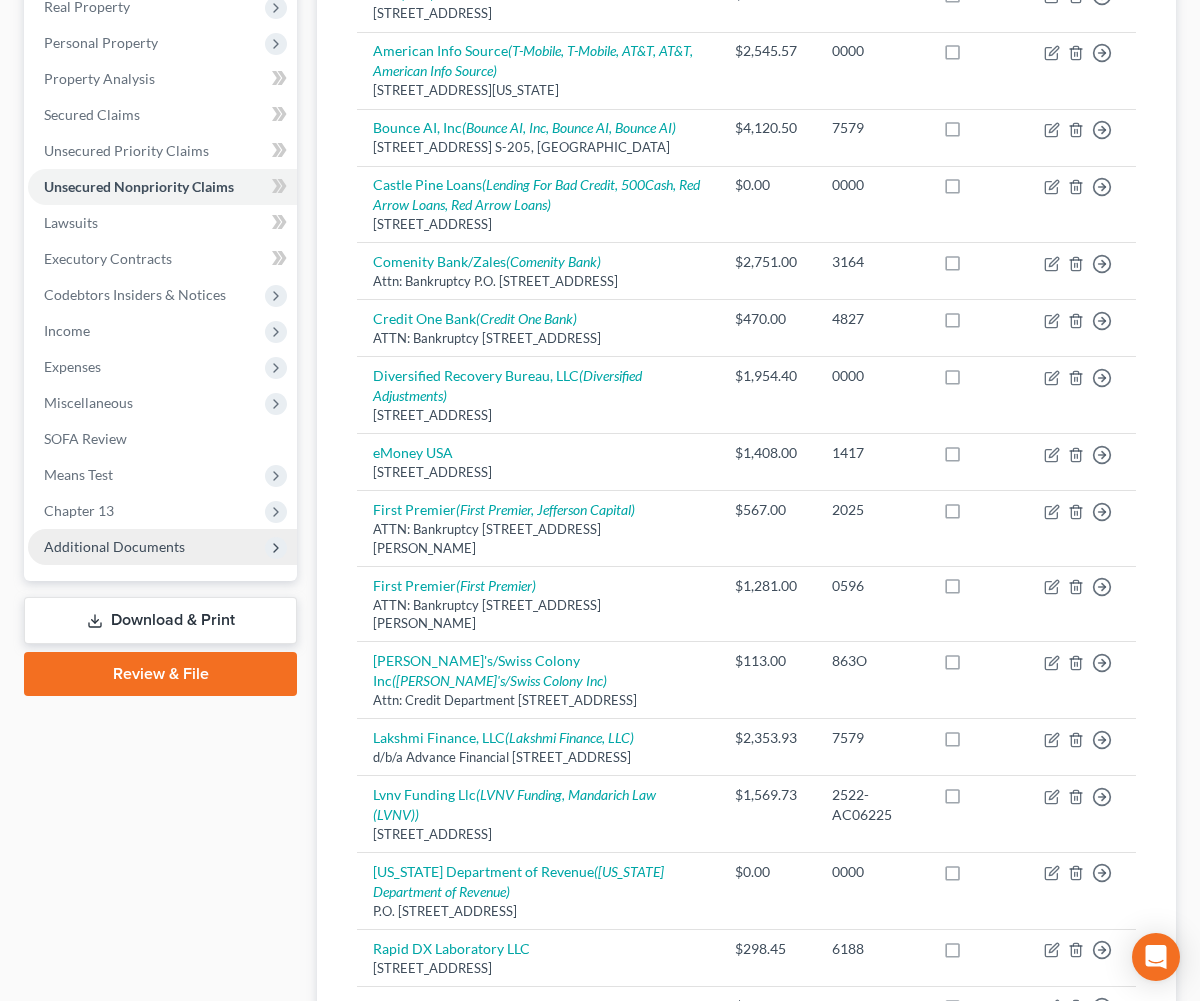 click on "Additional Documents" at bounding box center (114, 546) 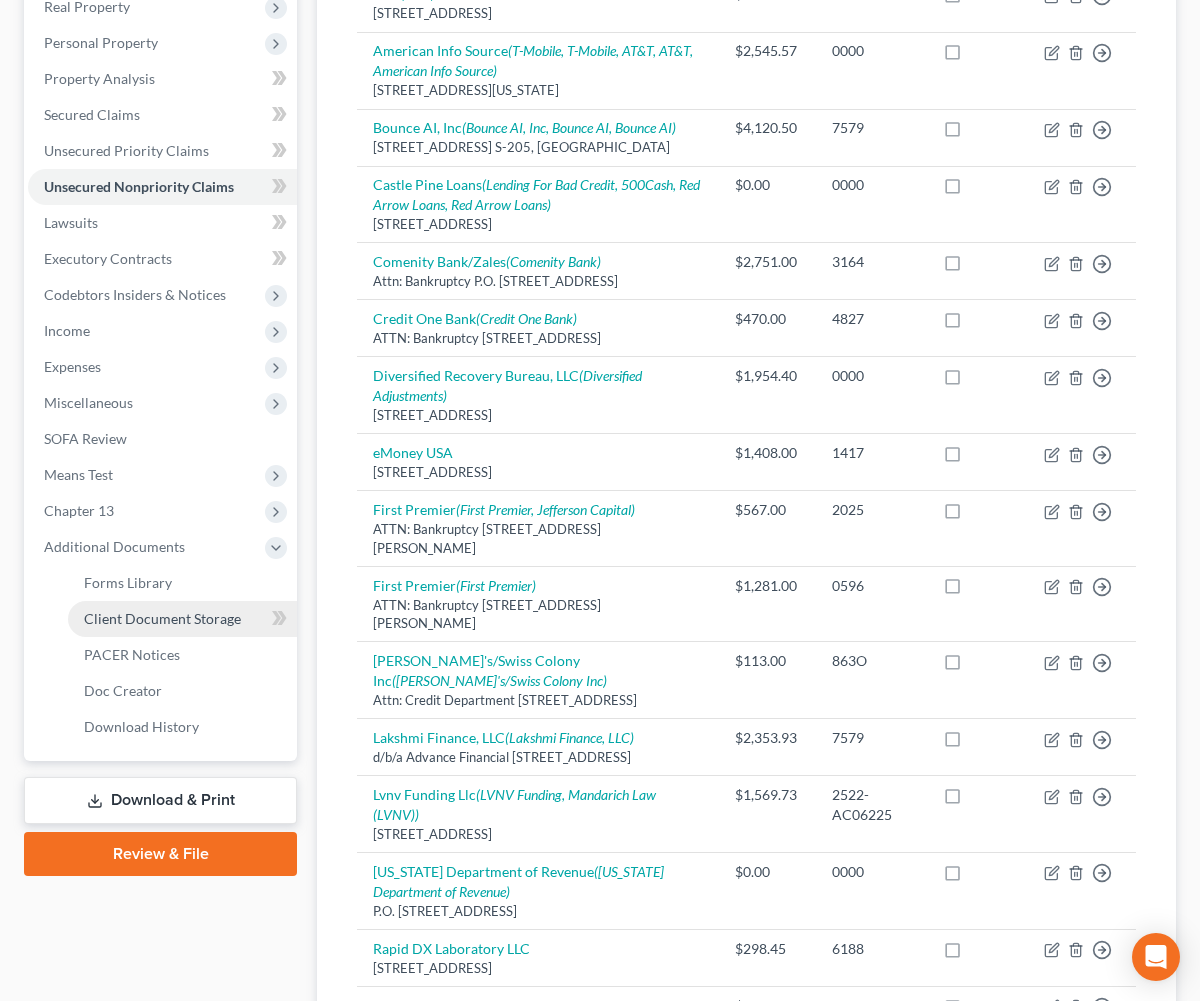 click on "Client Document Storage" at bounding box center [162, 618] 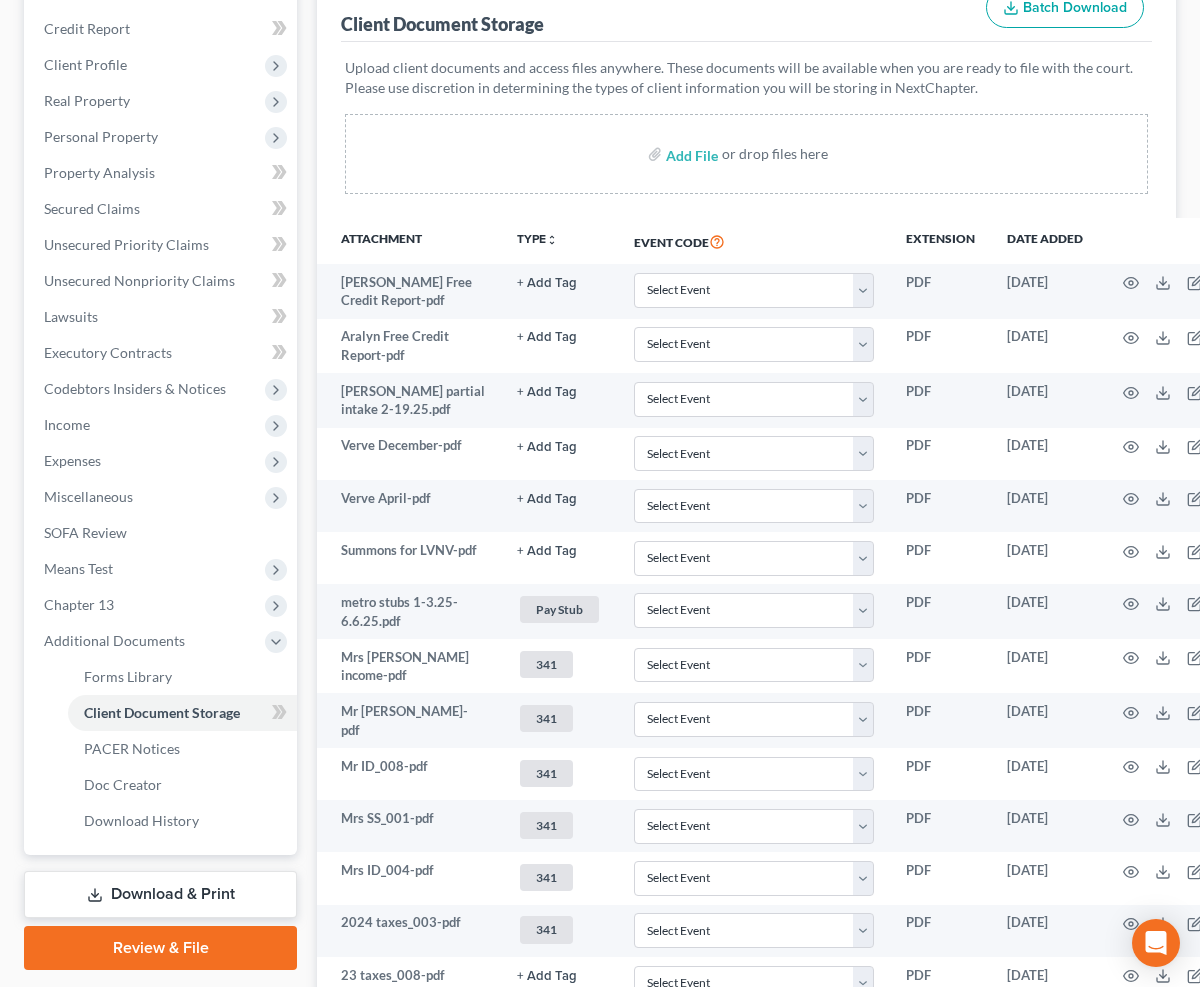 scroll, scrollTop: 545, scrollLeft: 0, axis: vertical 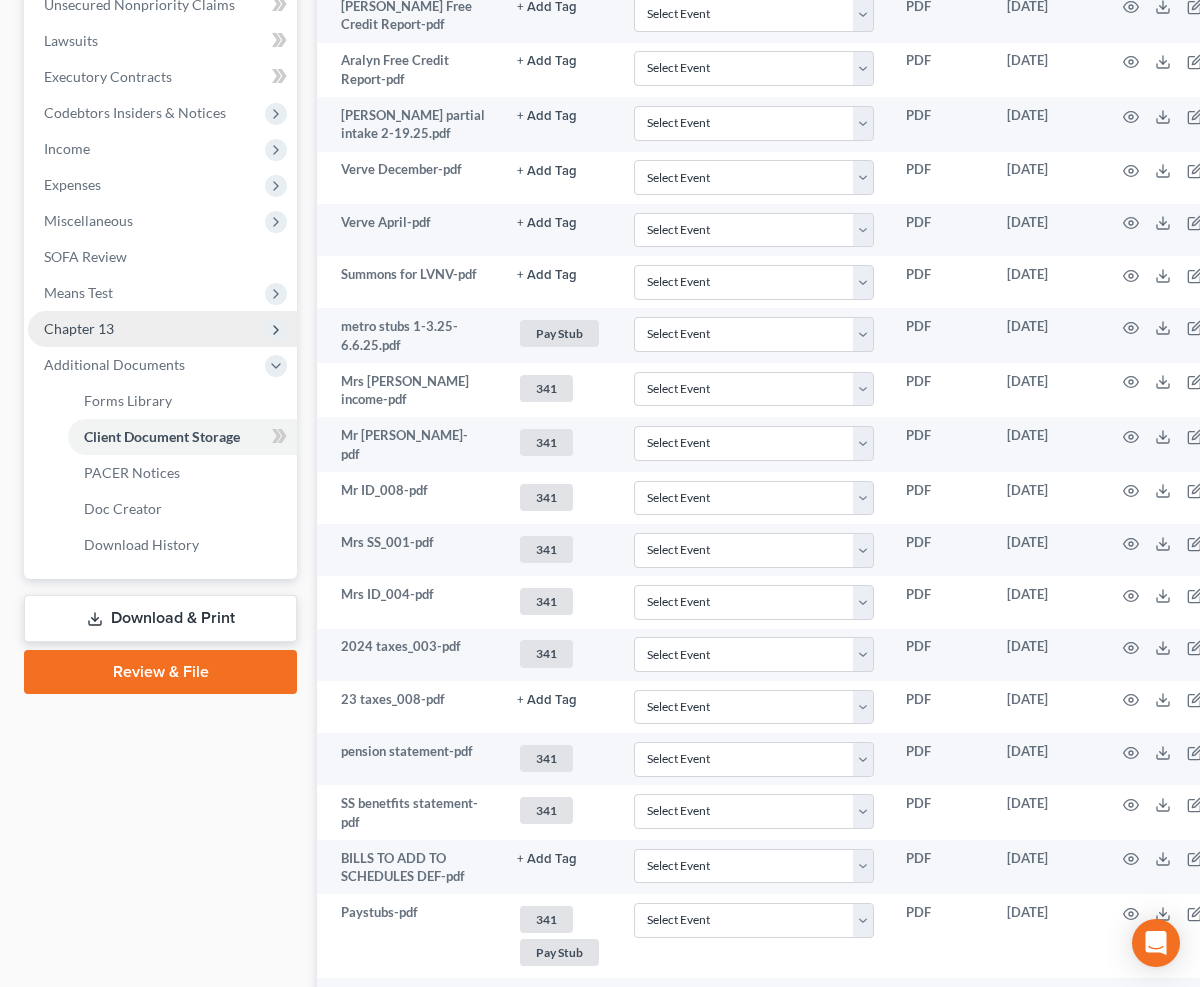 click on "Chapter 13" at bounding box center (79, 328) 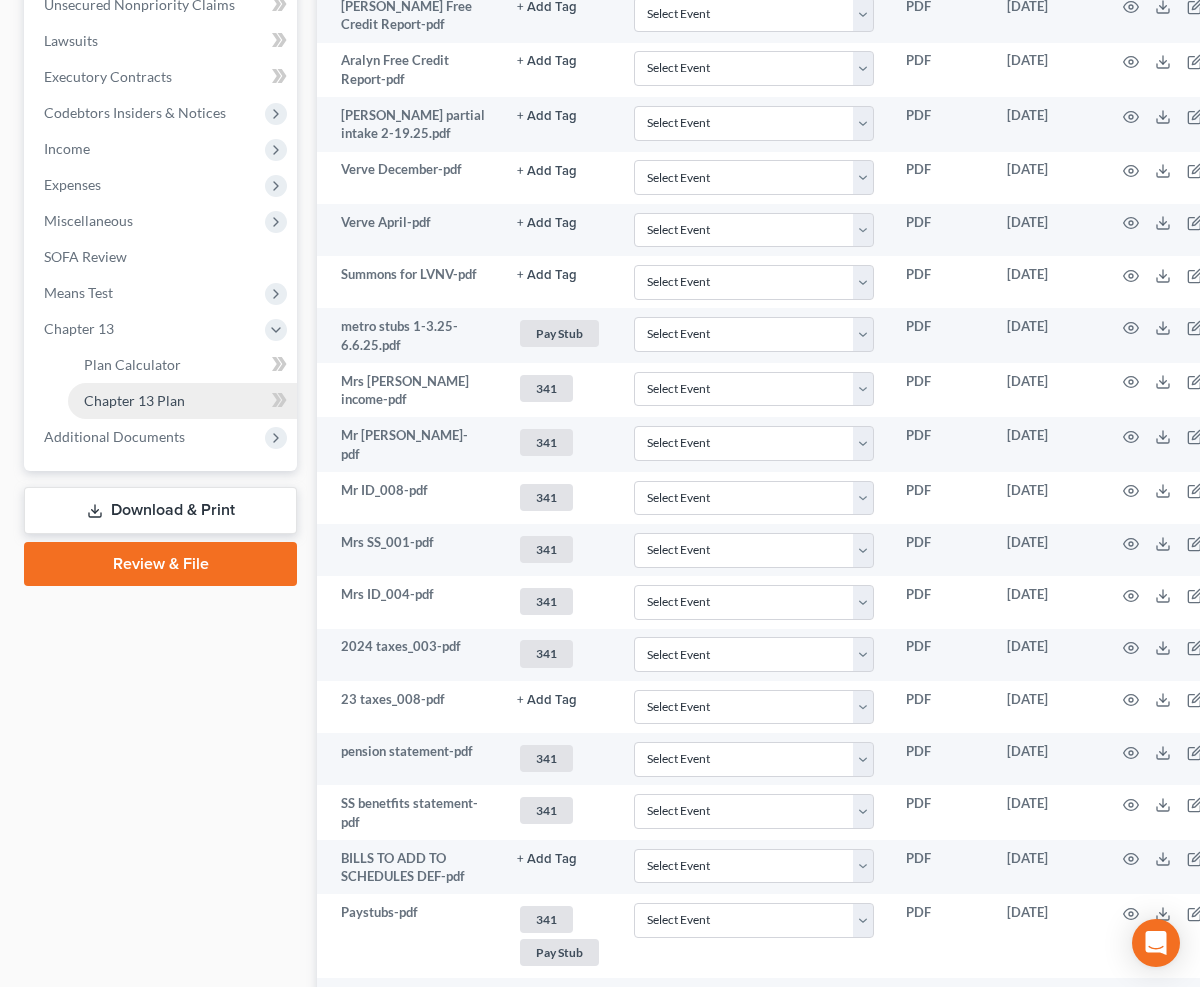 click on "Chapter 13 Plan" at bounding box center (182, 401) 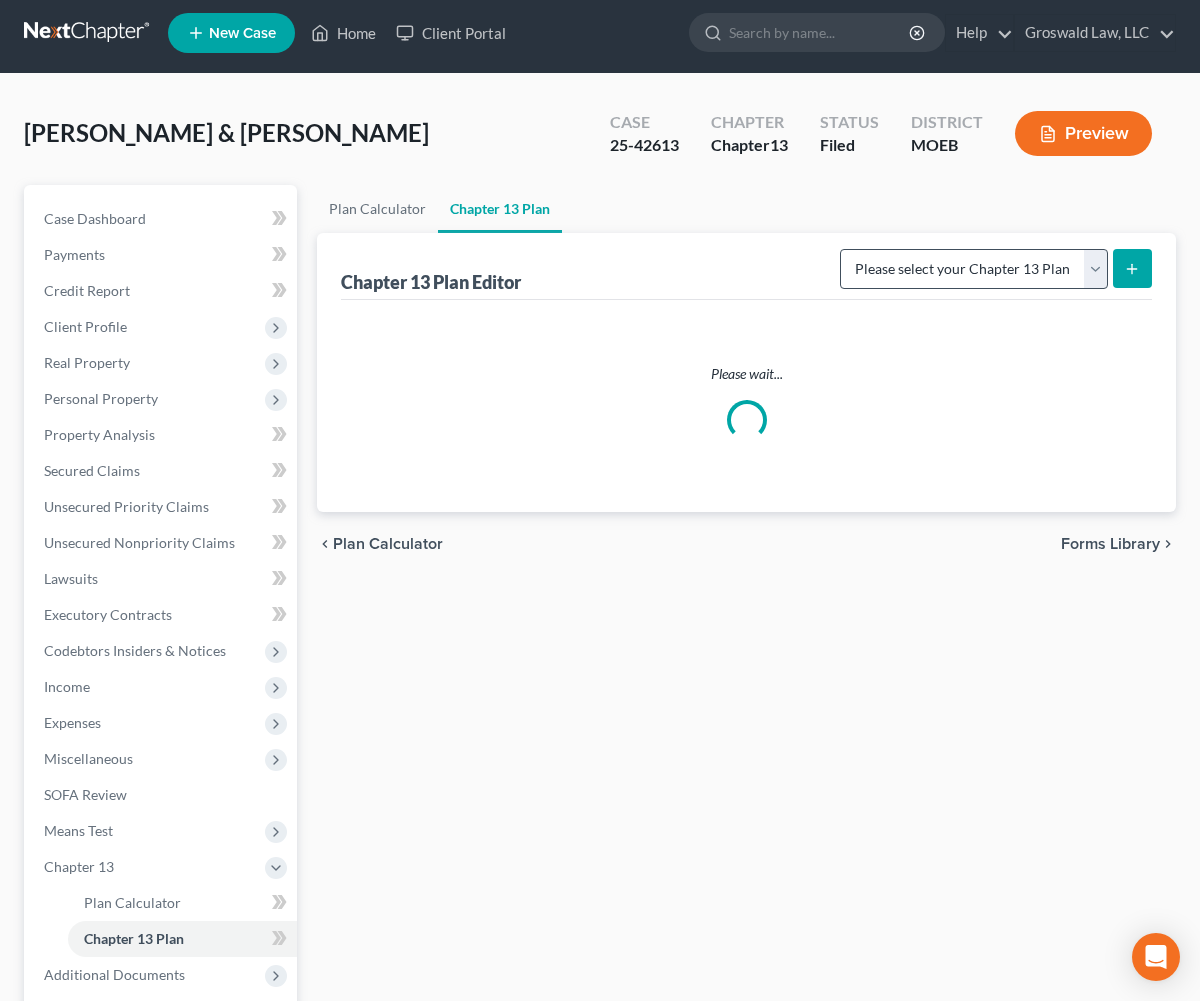scroll, scrollTop: 0, scrollLeft: 0, axis: both 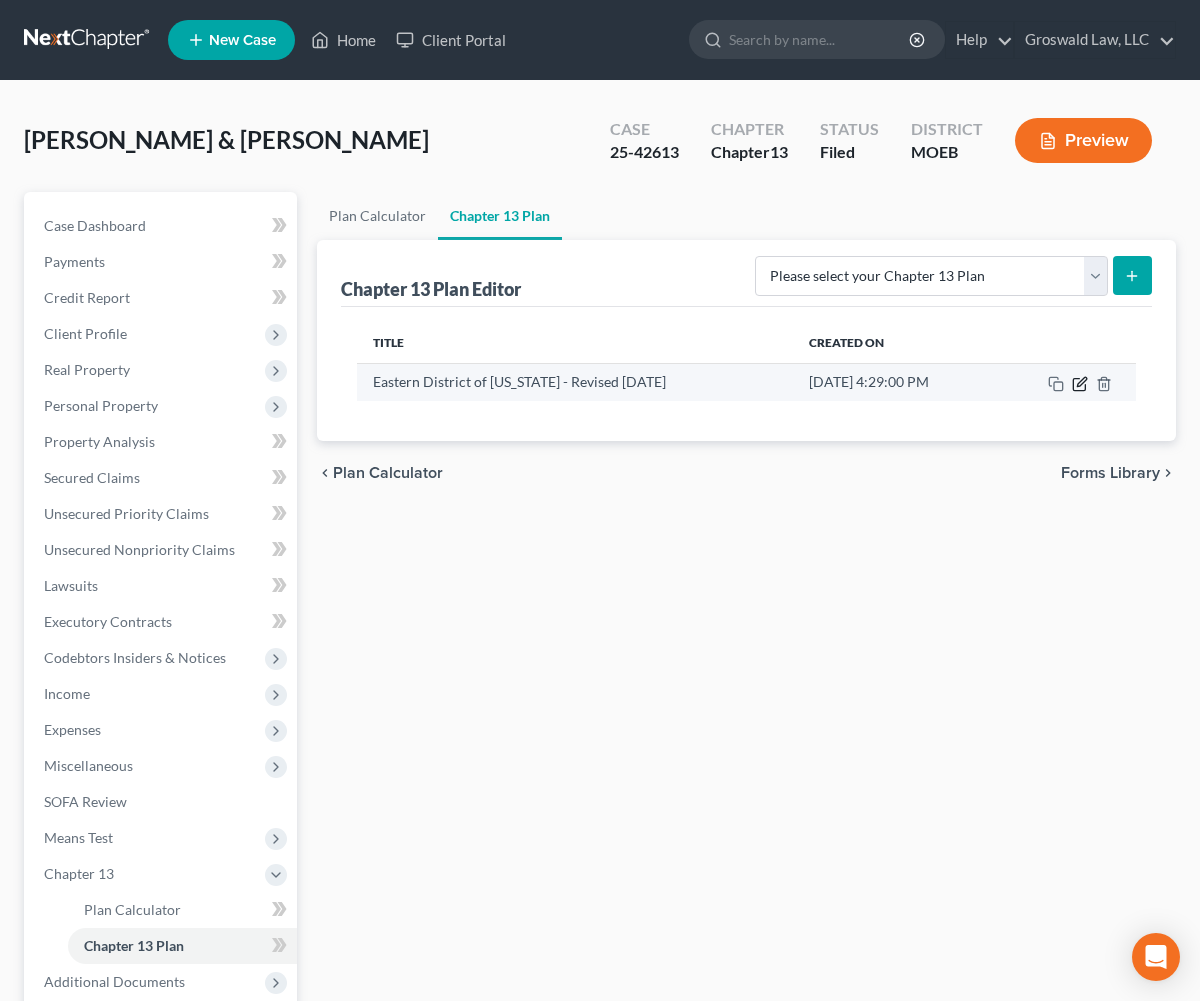 click 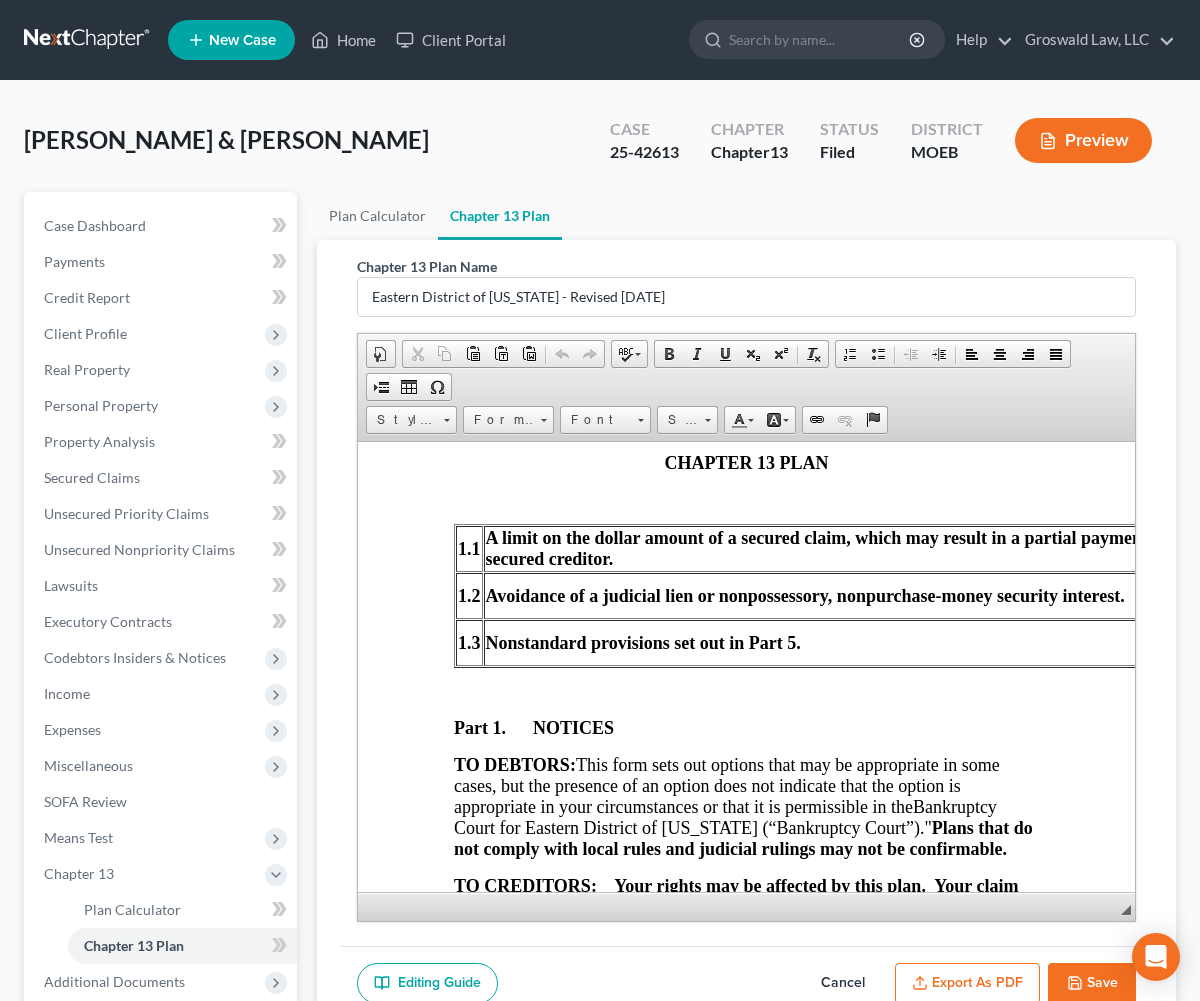 scroll, scrollTop: 1000, scrollLeft: 0, axis: vertical 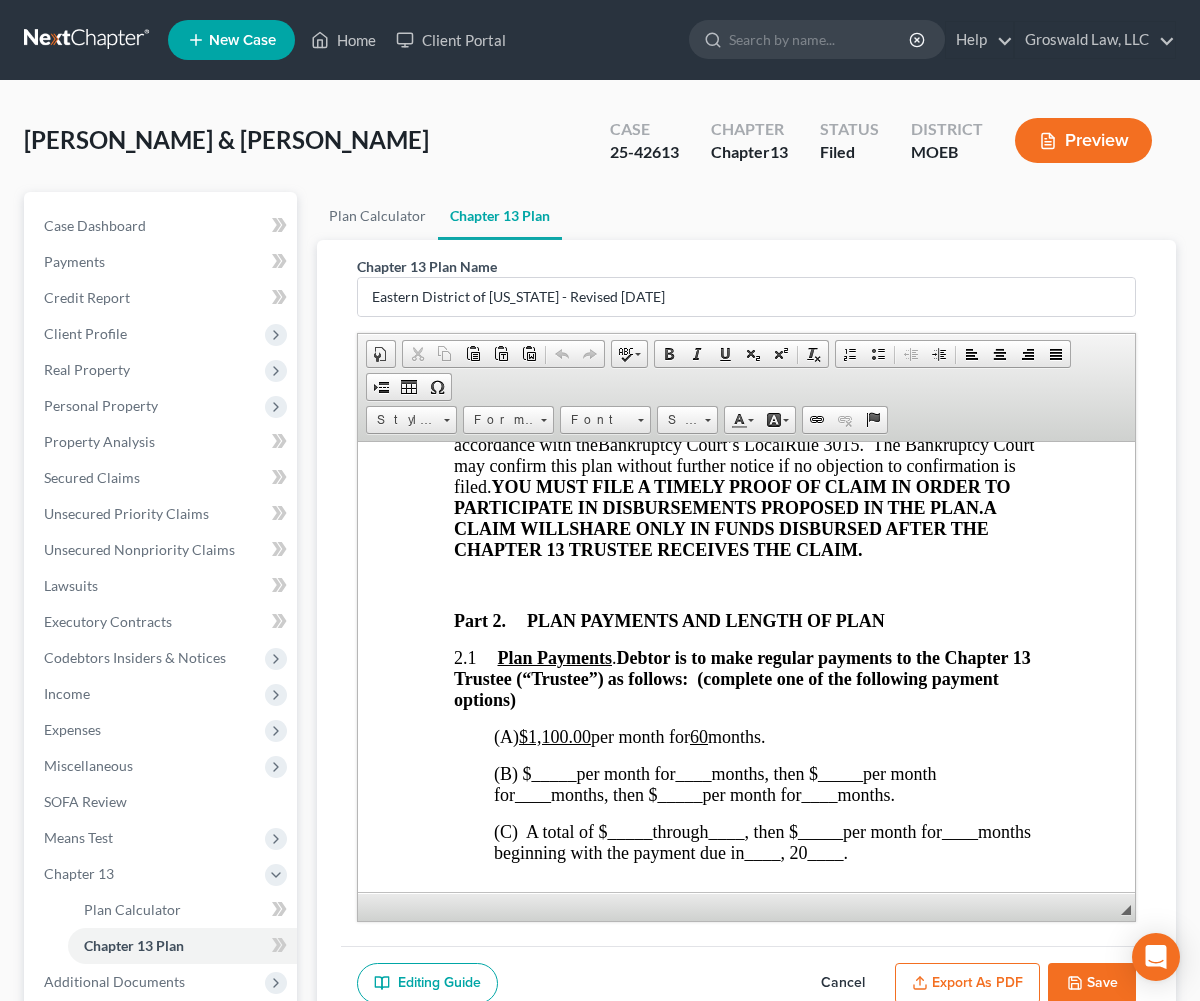 click on "Cancel" at bounding box center (843, 984) 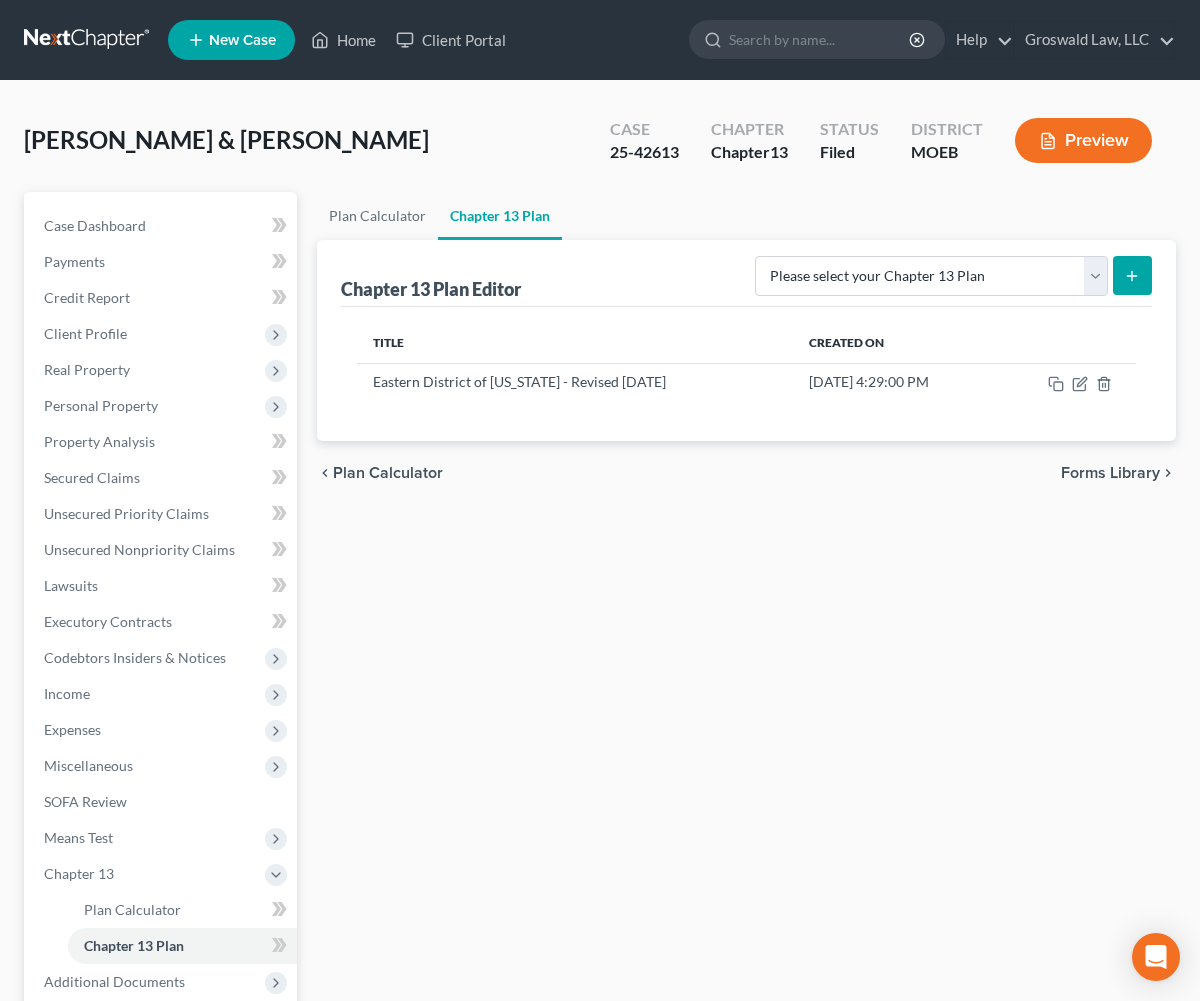 drag, startPoint x: 934, startPoint y: 649, endPoint x: 808, endPoint y: 658, distance: 126.32102 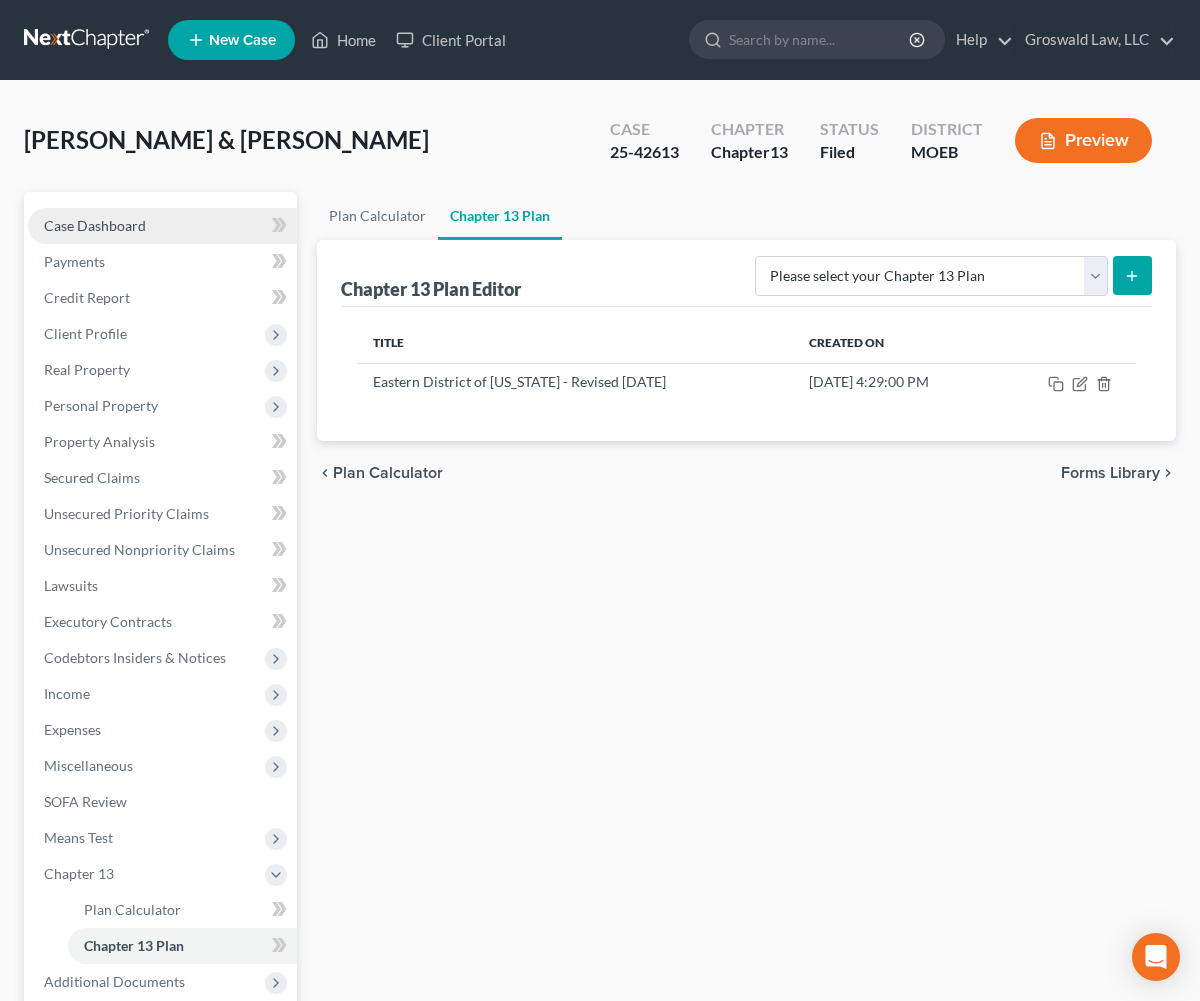 click on "Case Dashboard" at bounding box center [162, 226] 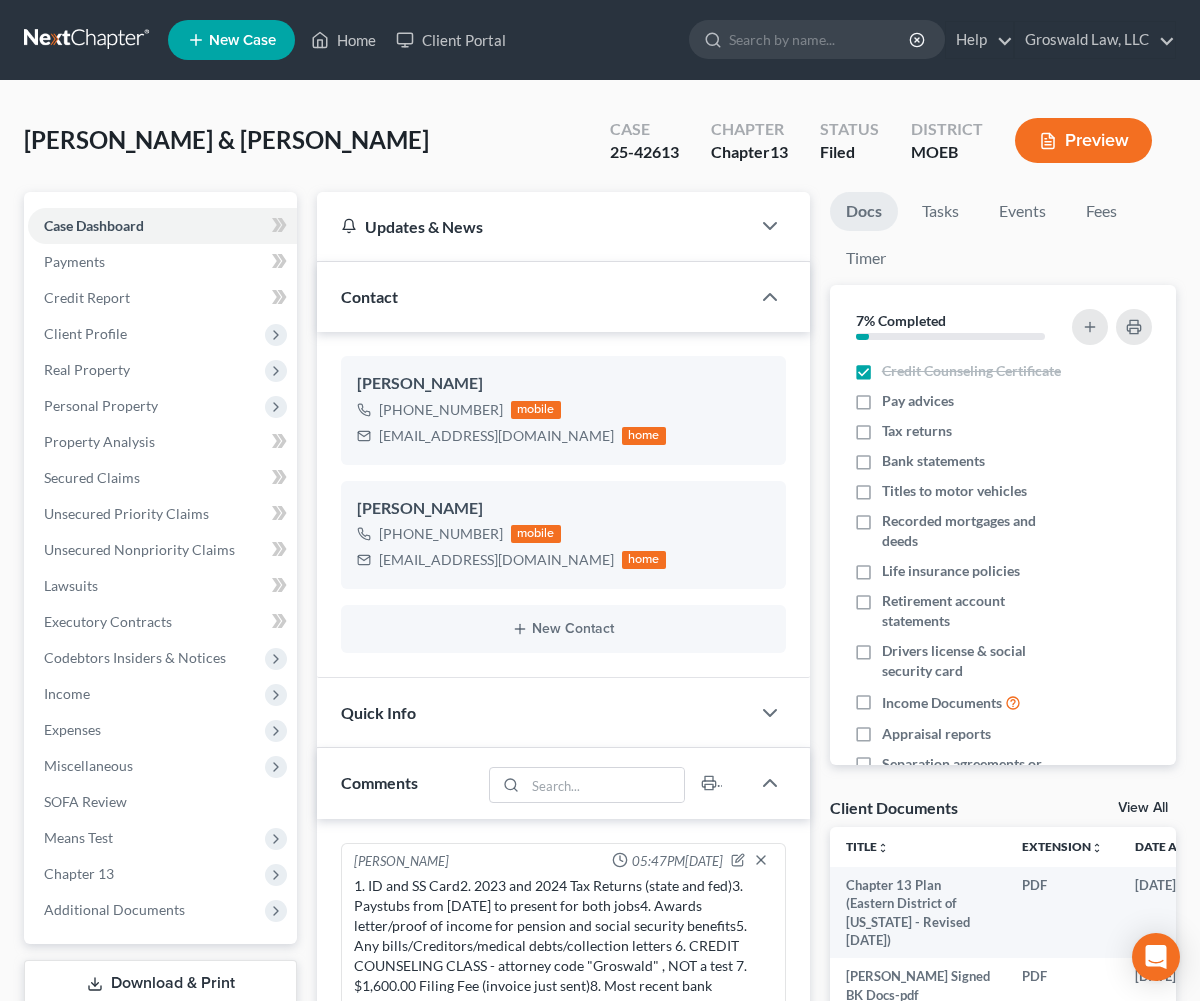 scroll, scrollTop: 327, scrollLeft: 0, axis: vertical 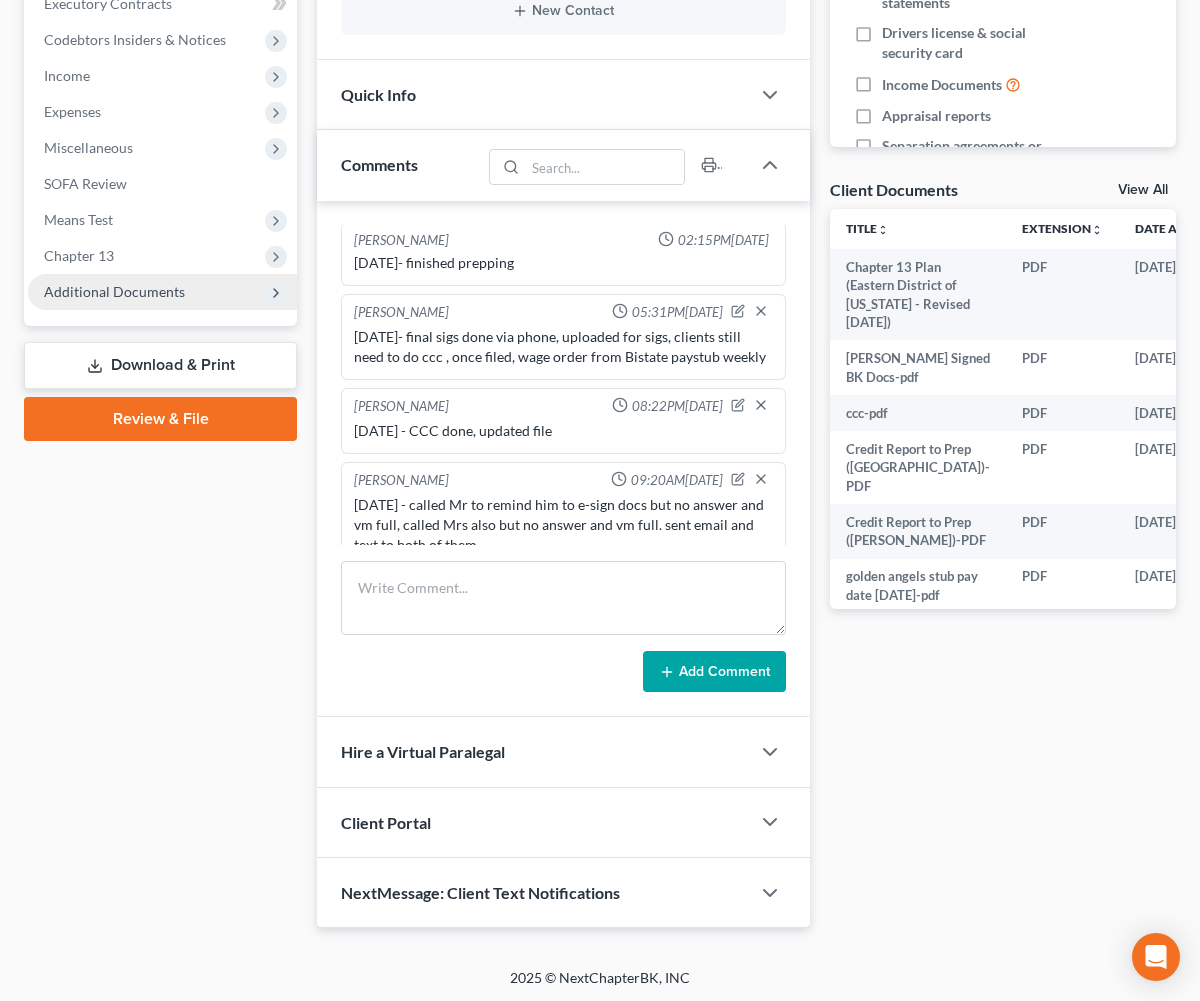 click on "Additional Documents" at bounding box center (114, 291) 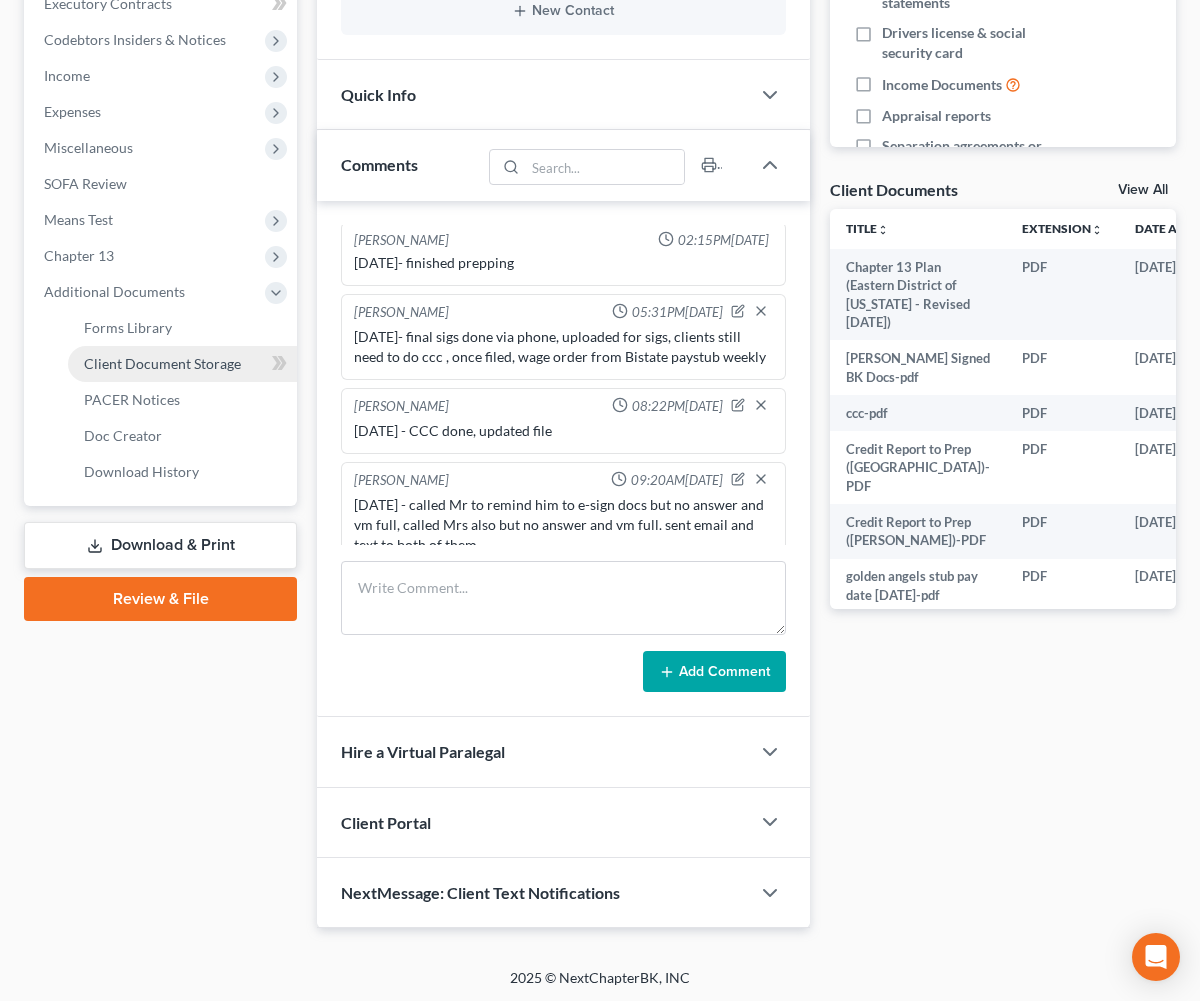 click on "Client Document Storage" at bounding box center [162, 363] 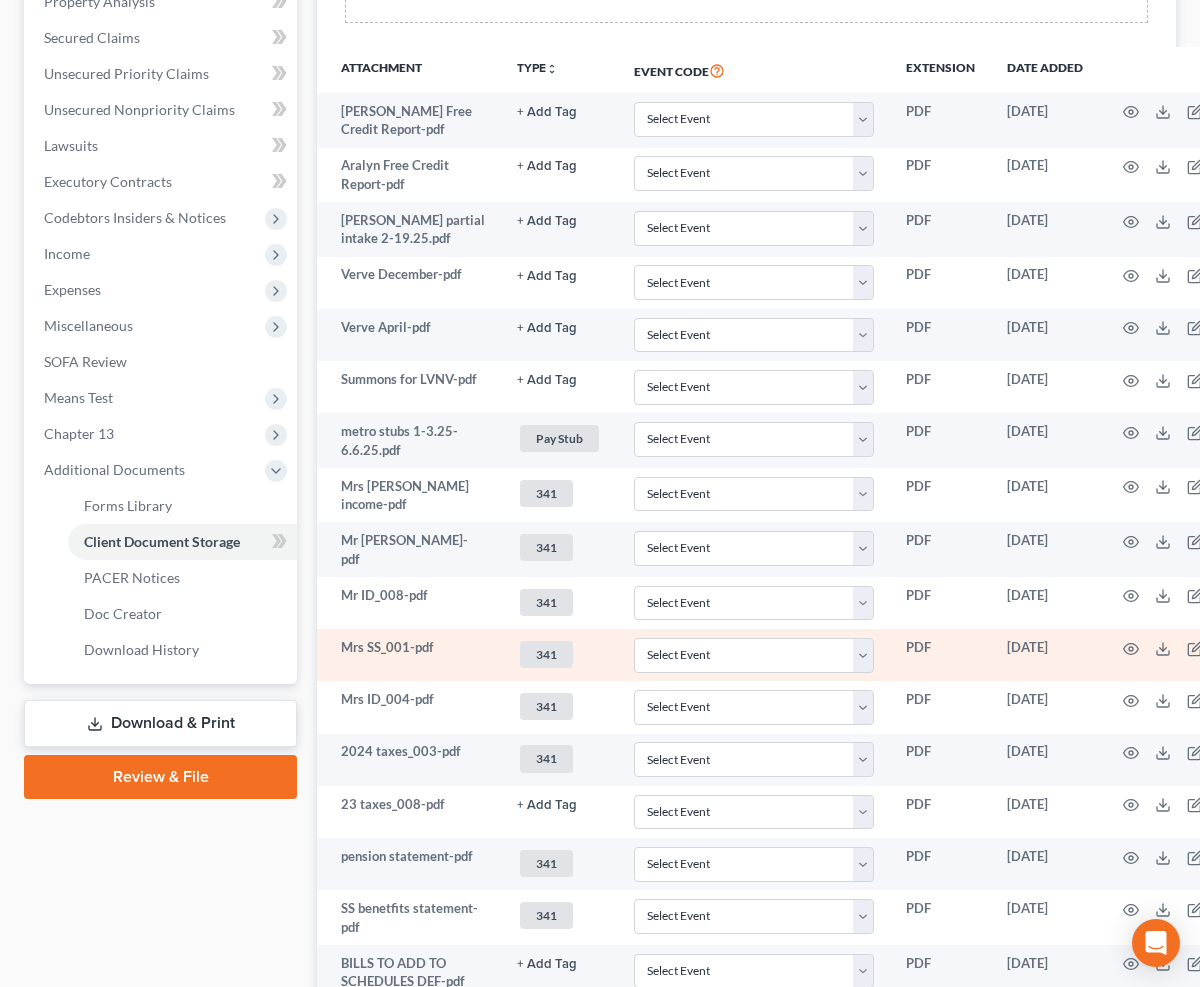 scroll, scrollTop: 1063, scrollLeft: 0, axis: vertical 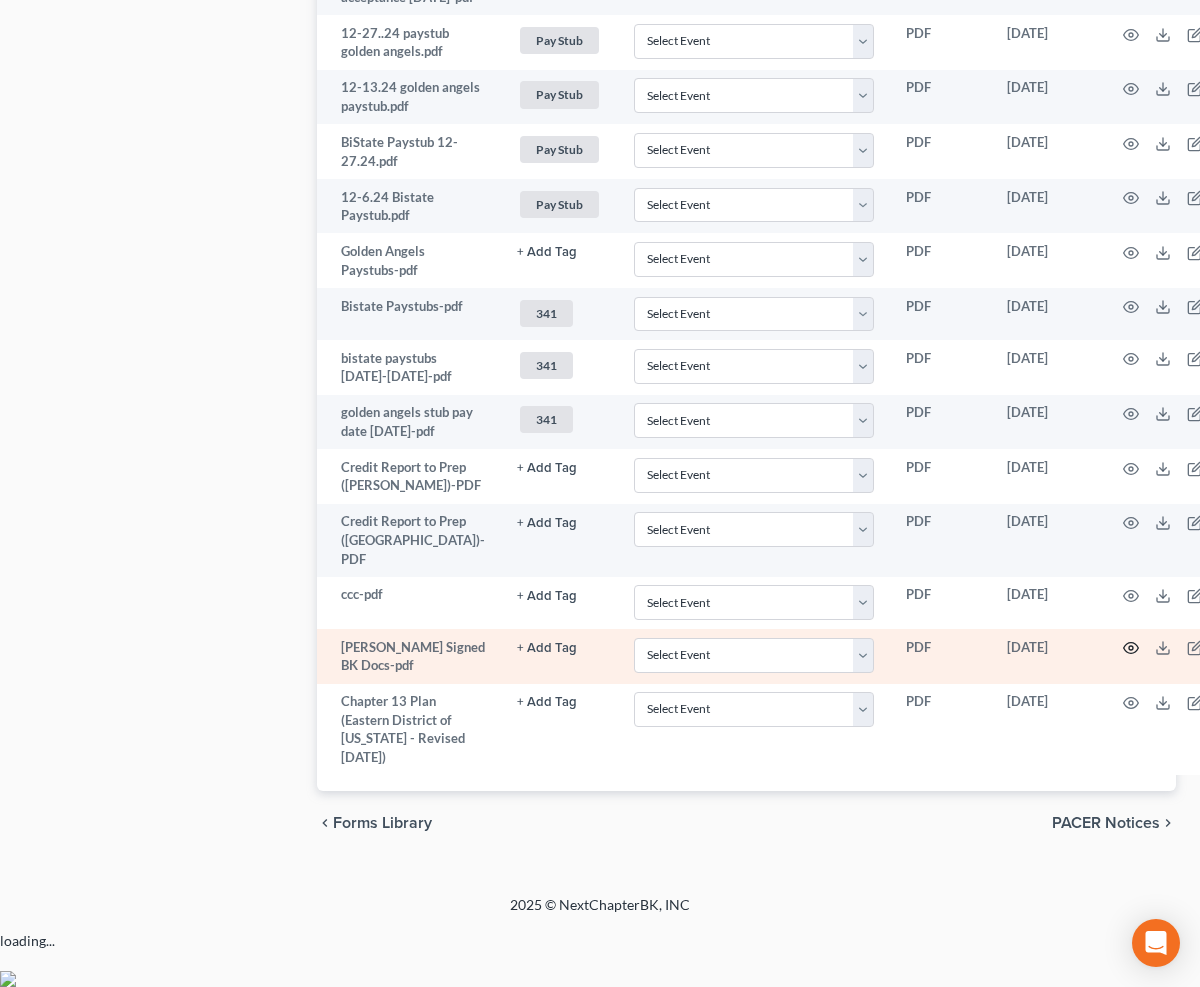 click 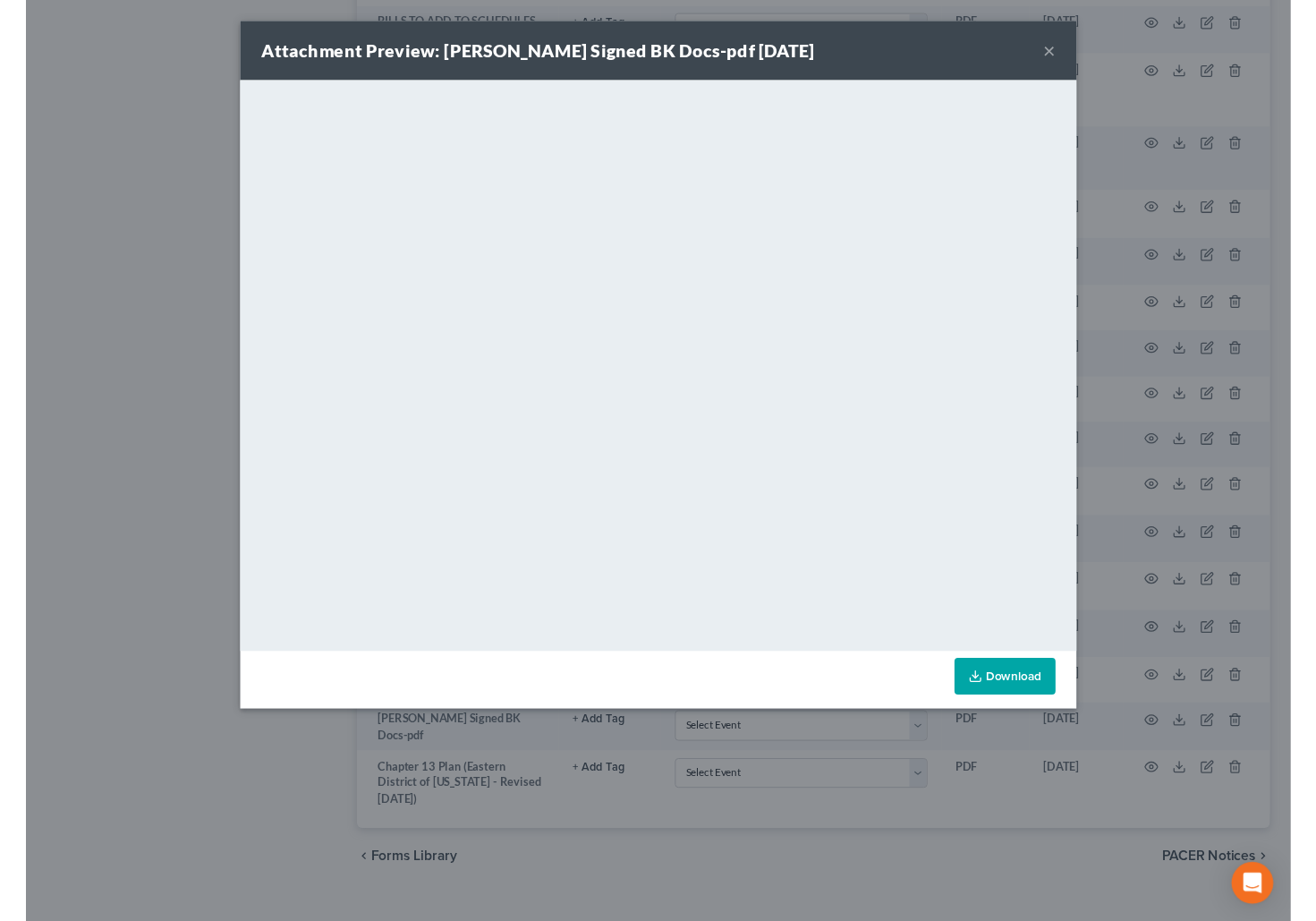 scroll, scrollTop: 1220, scrollLeft: 0, axis: vertical 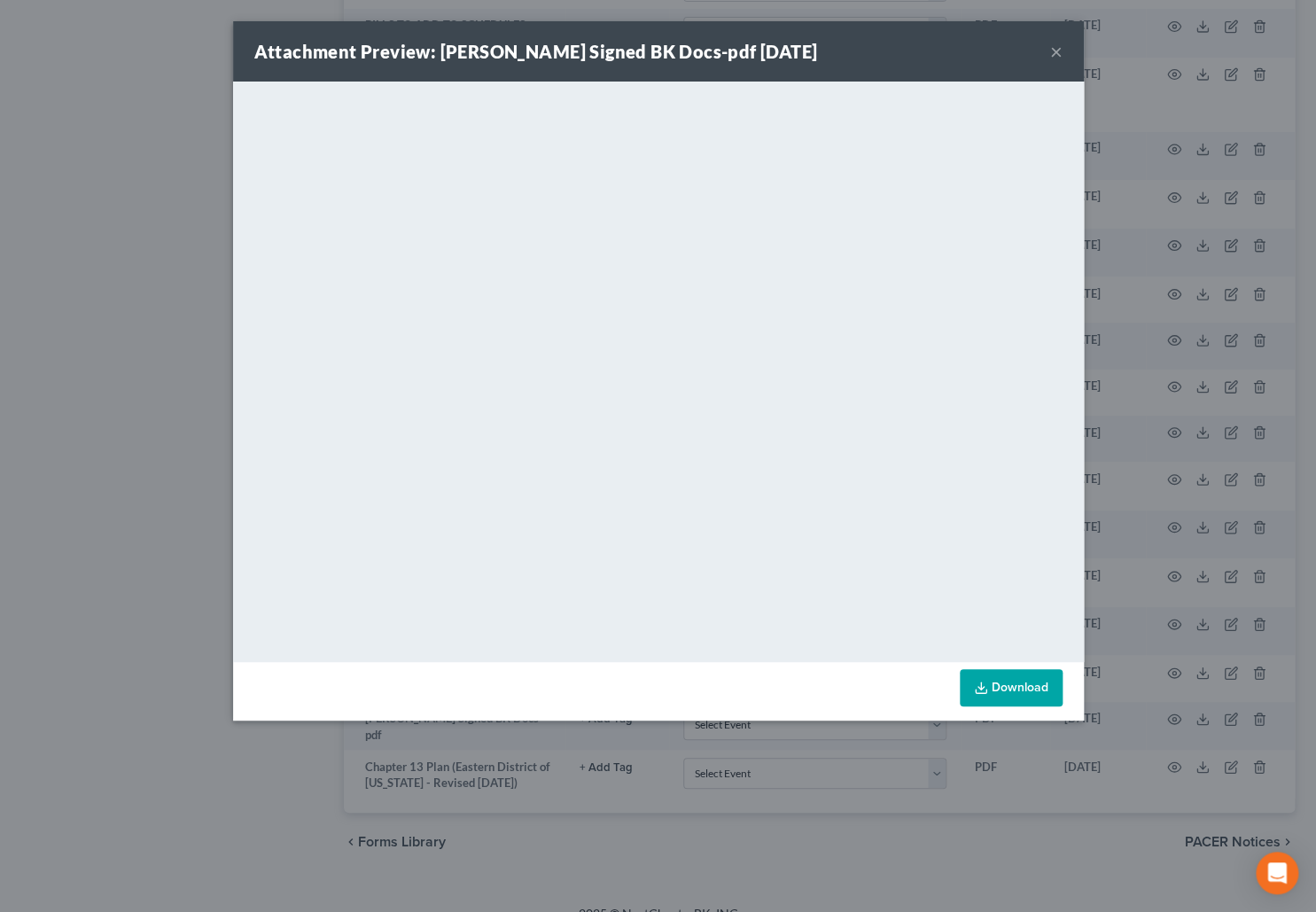 click on "×" at bounding box center [1056, 51] 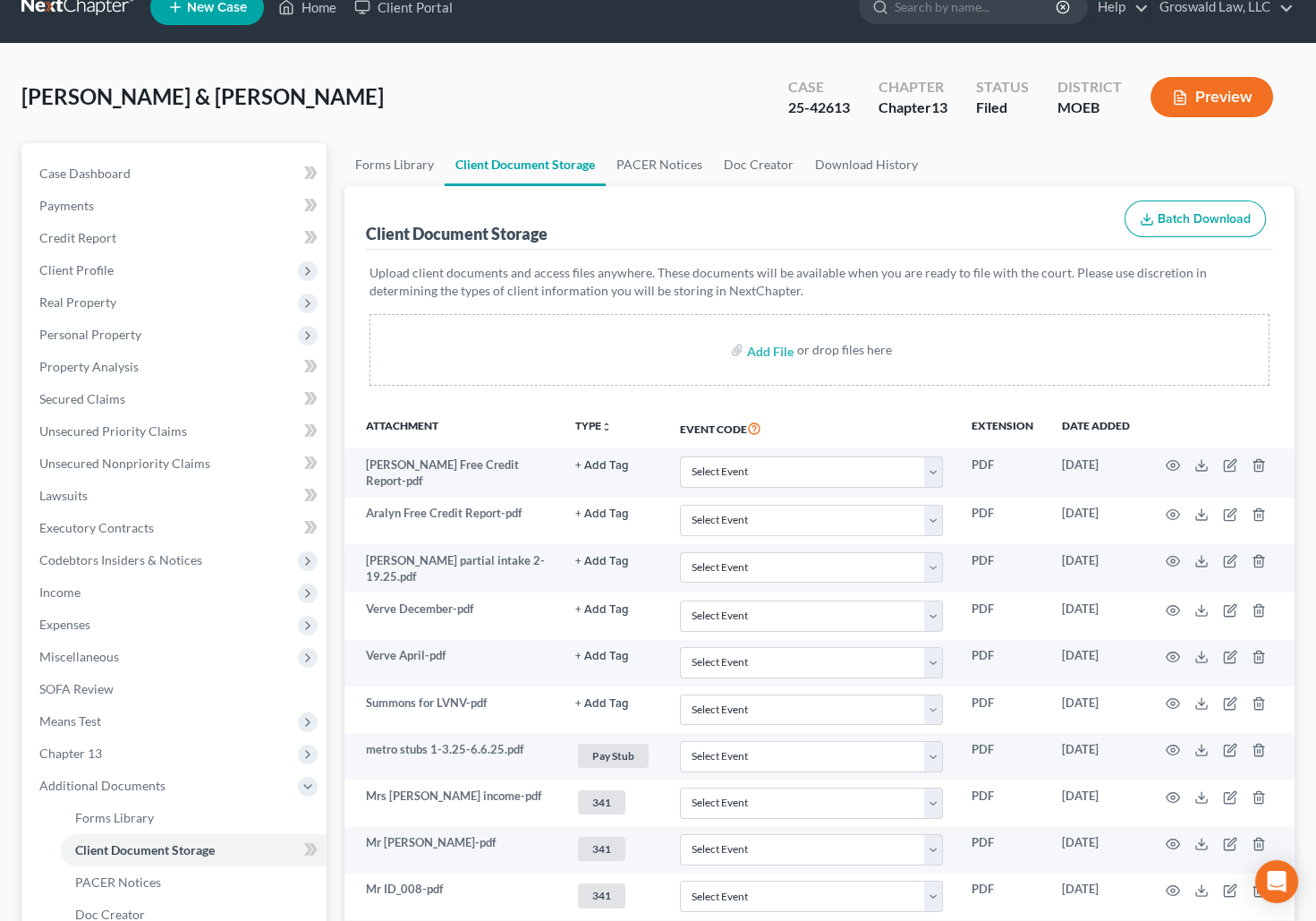 scroll, scrollTop: 0, scrollLeft: 0, axis: both 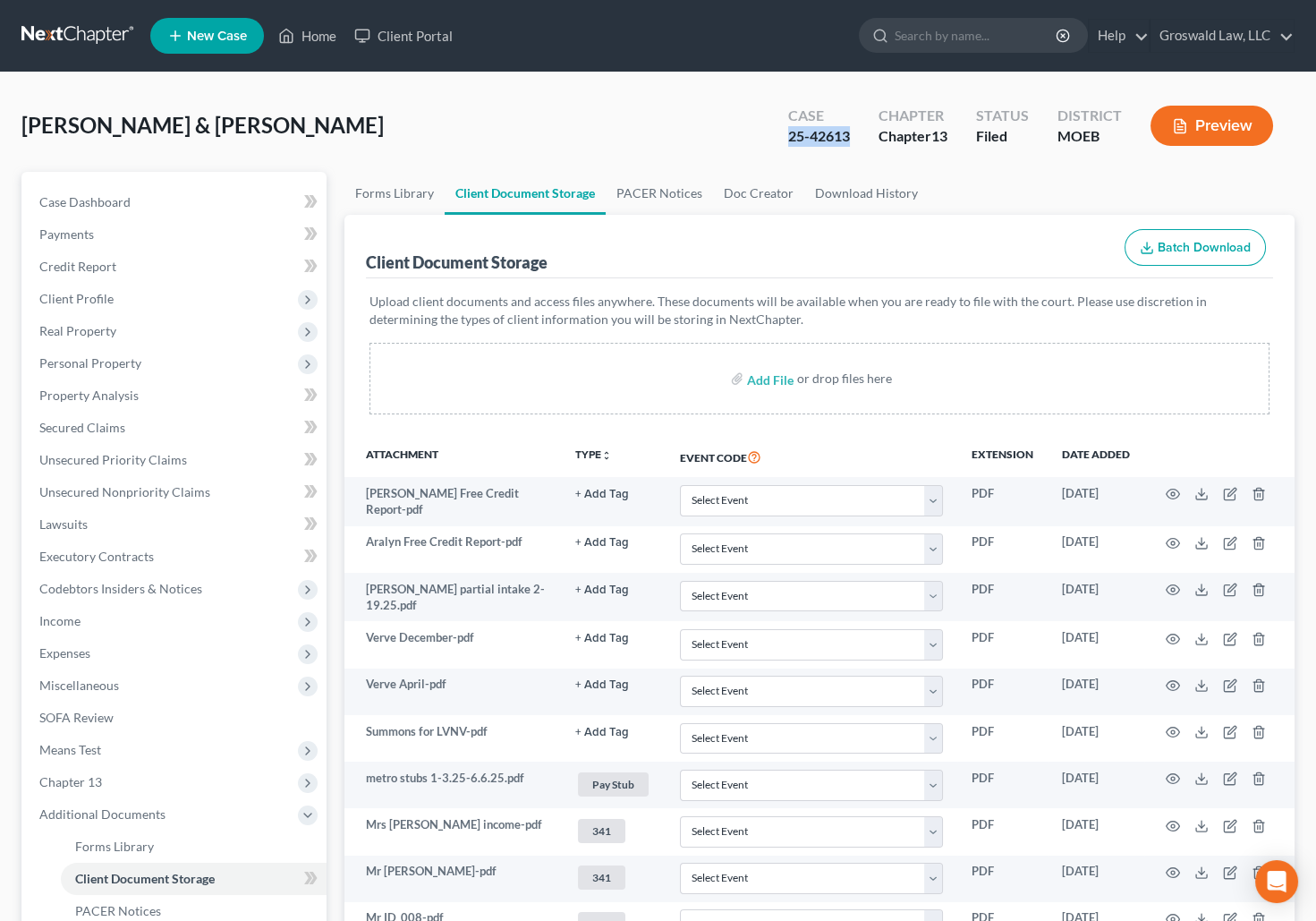 drag, startPoint x: 787, startPoint y: 135, endPoint x: 857, endPoint y: 143, distance: 70.45566 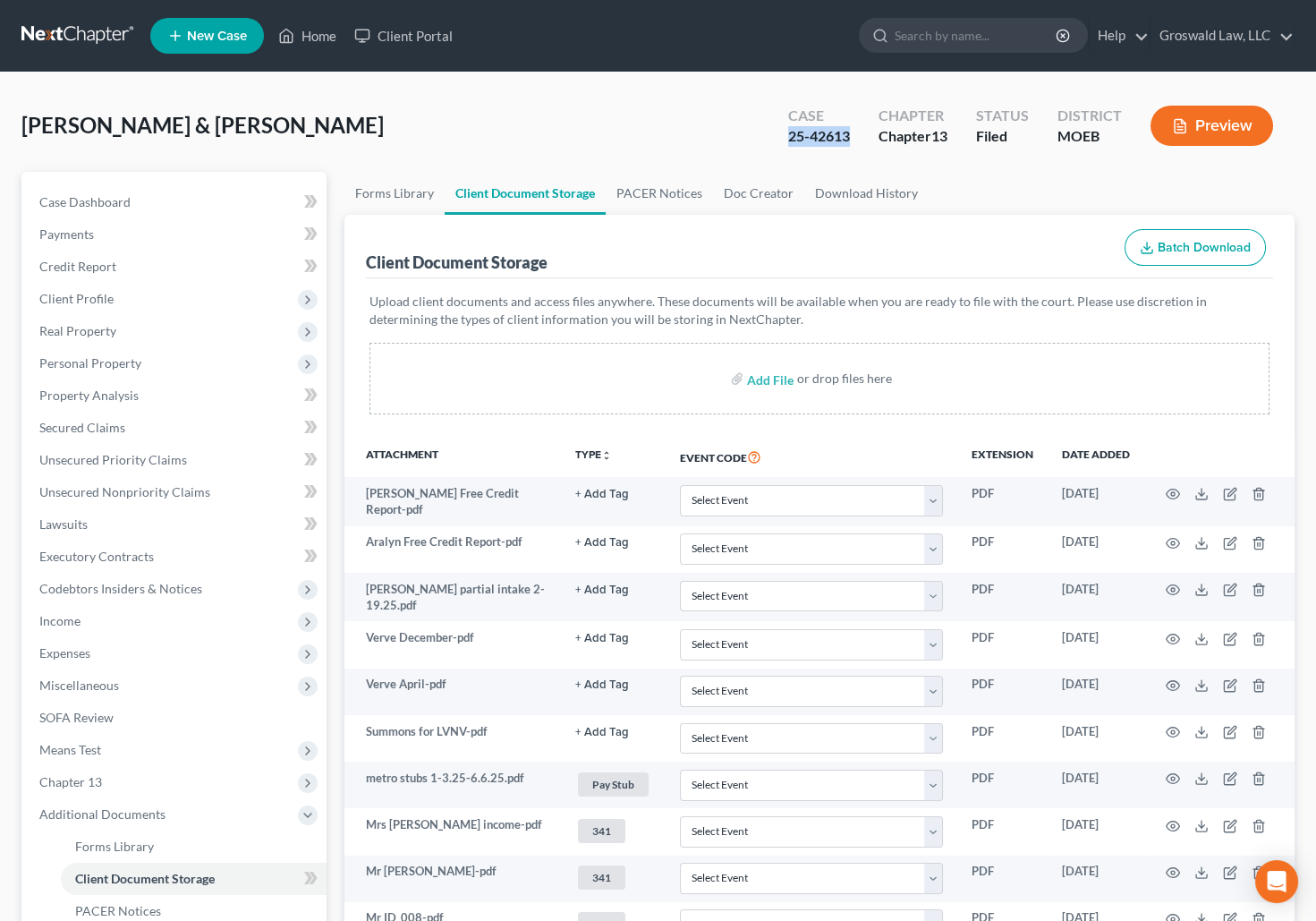 click on "Case 25-42613" at bounding box center (819, 127) 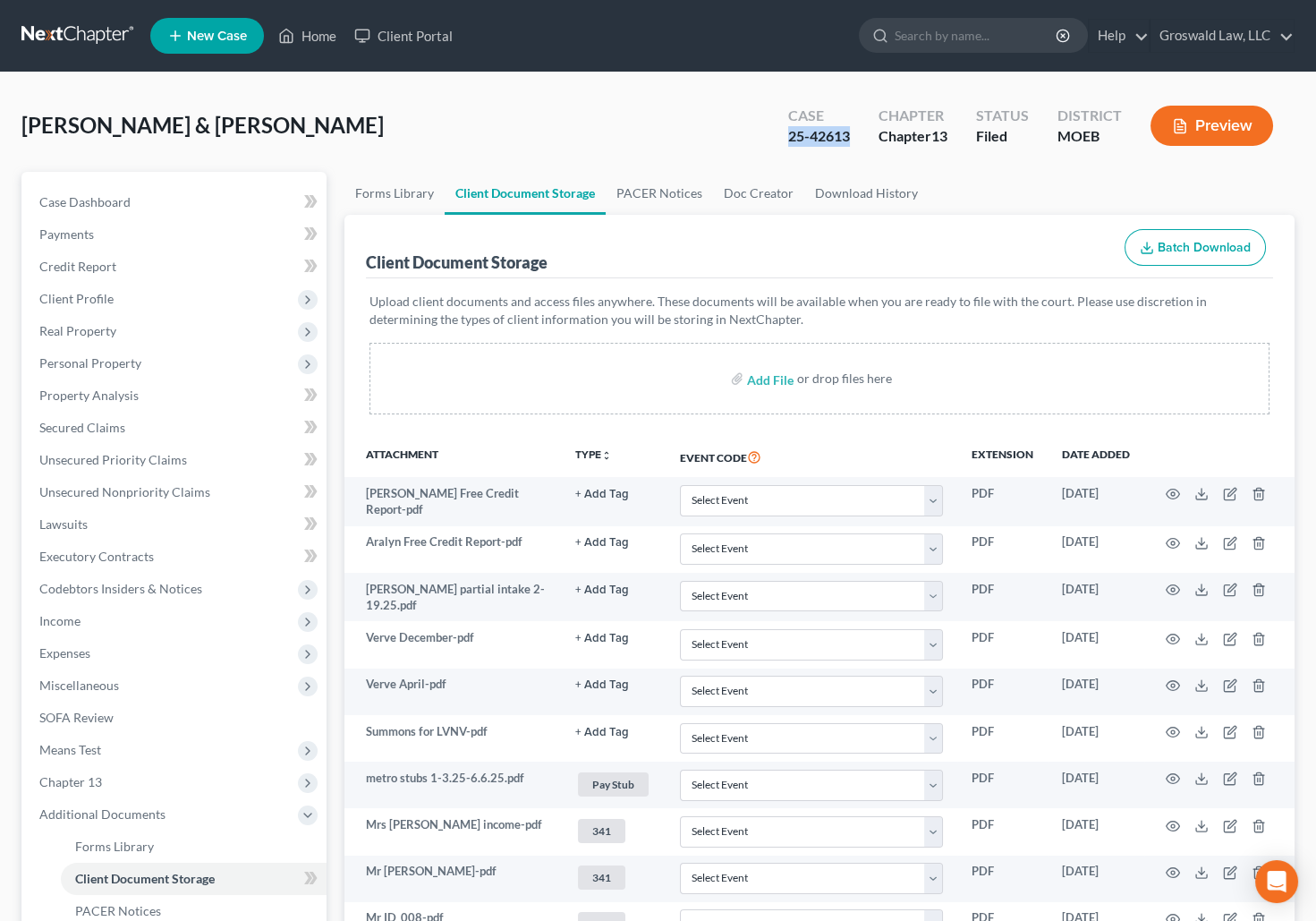 copy on "25-42613" 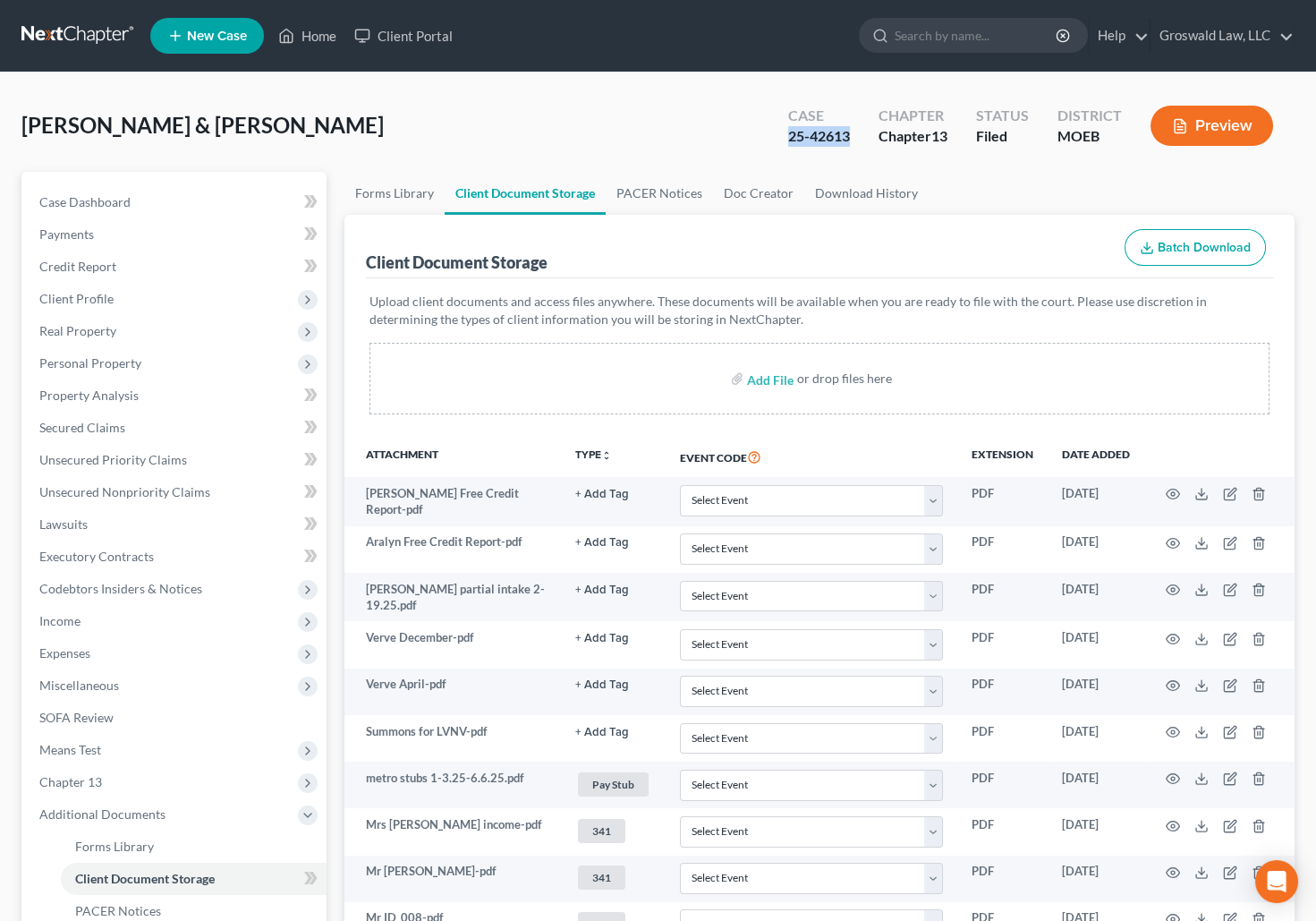 drag, startPoint x: 705, startPoint y: 158, endPoint x: 707, endPoint y: 134, distance: 24.083189 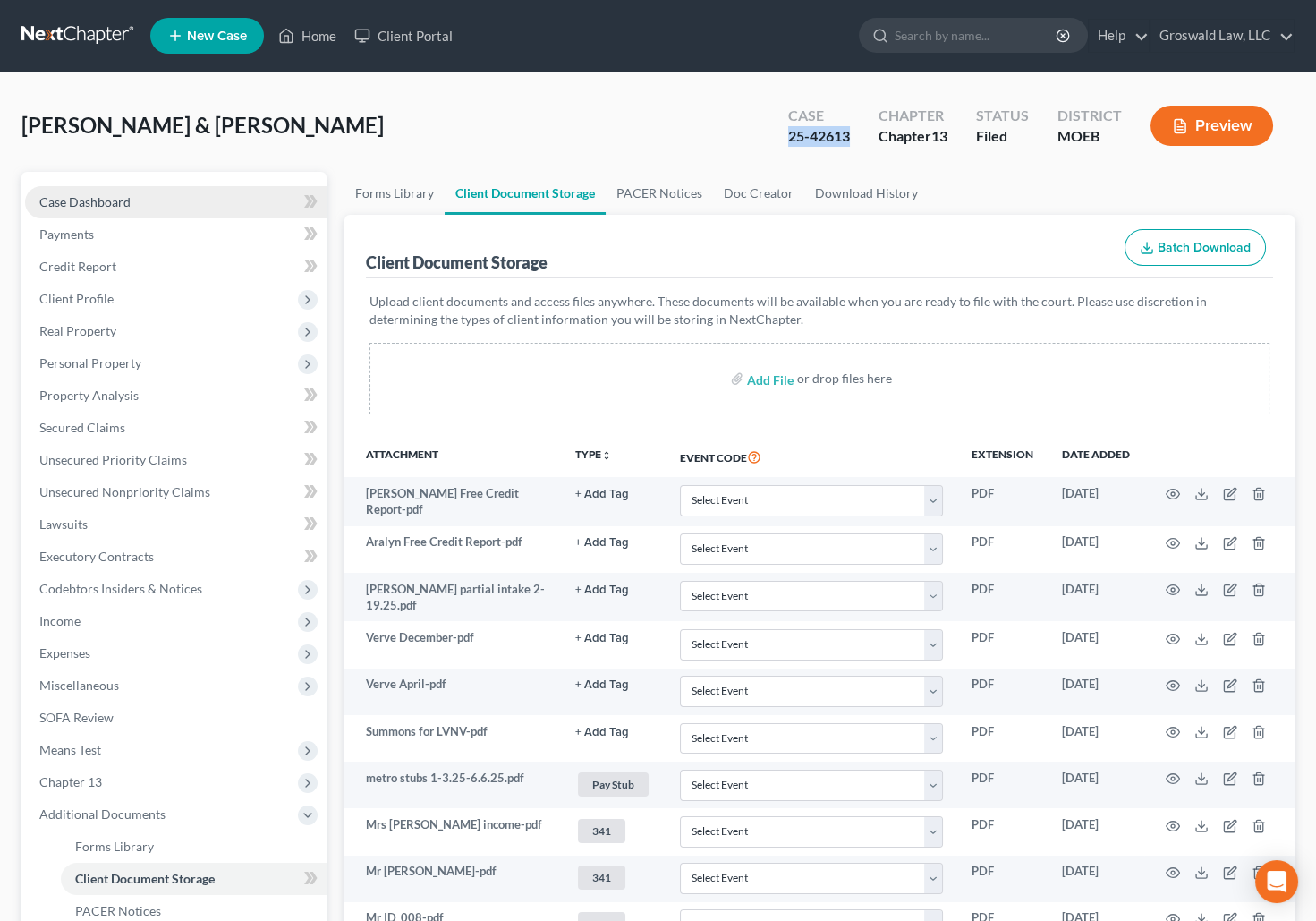 click on "Case Dashboard" at bounding box center (85, 201) 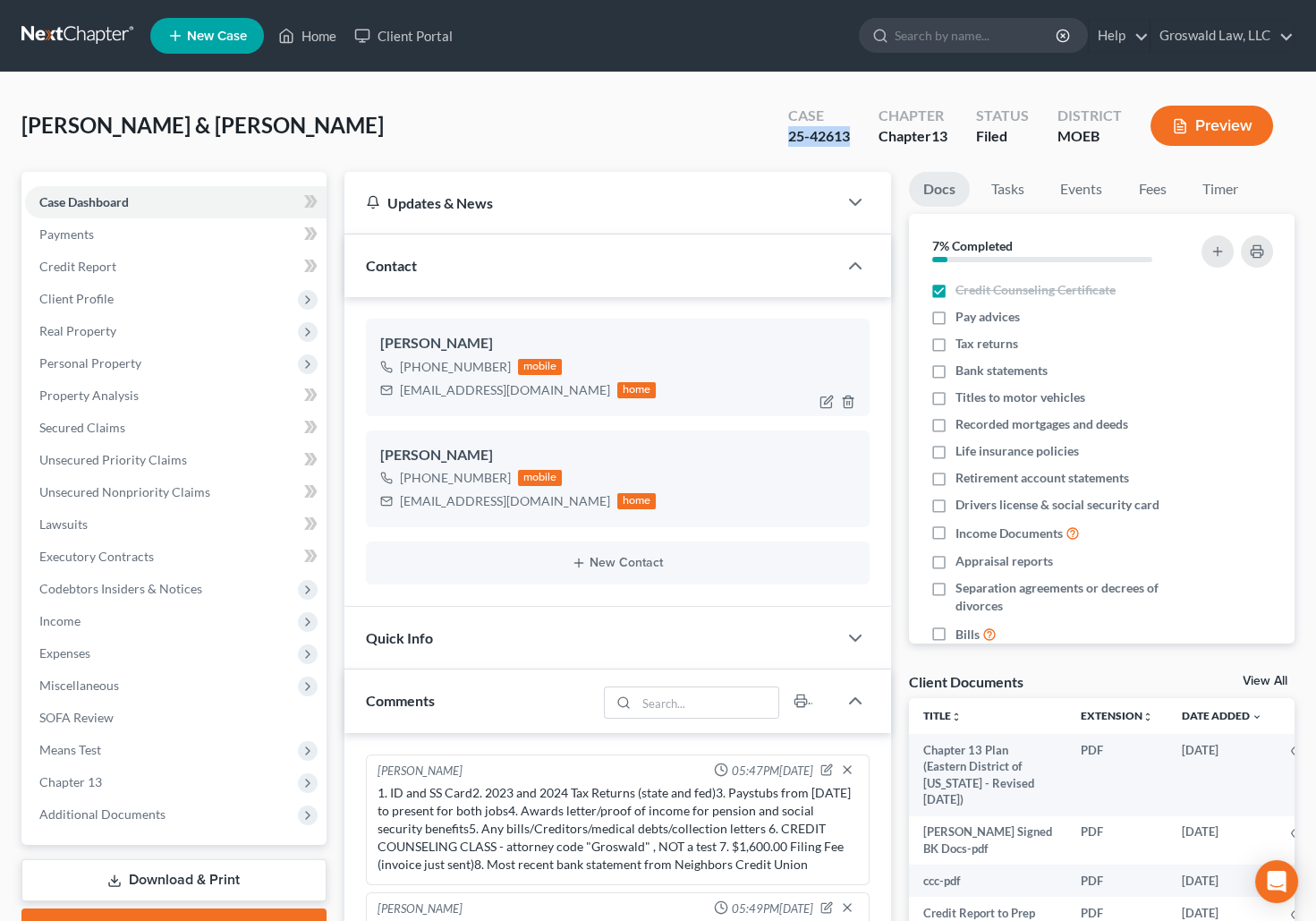 scroll, scrollTop: 1189, scrollLeft: 0, axis: vertical 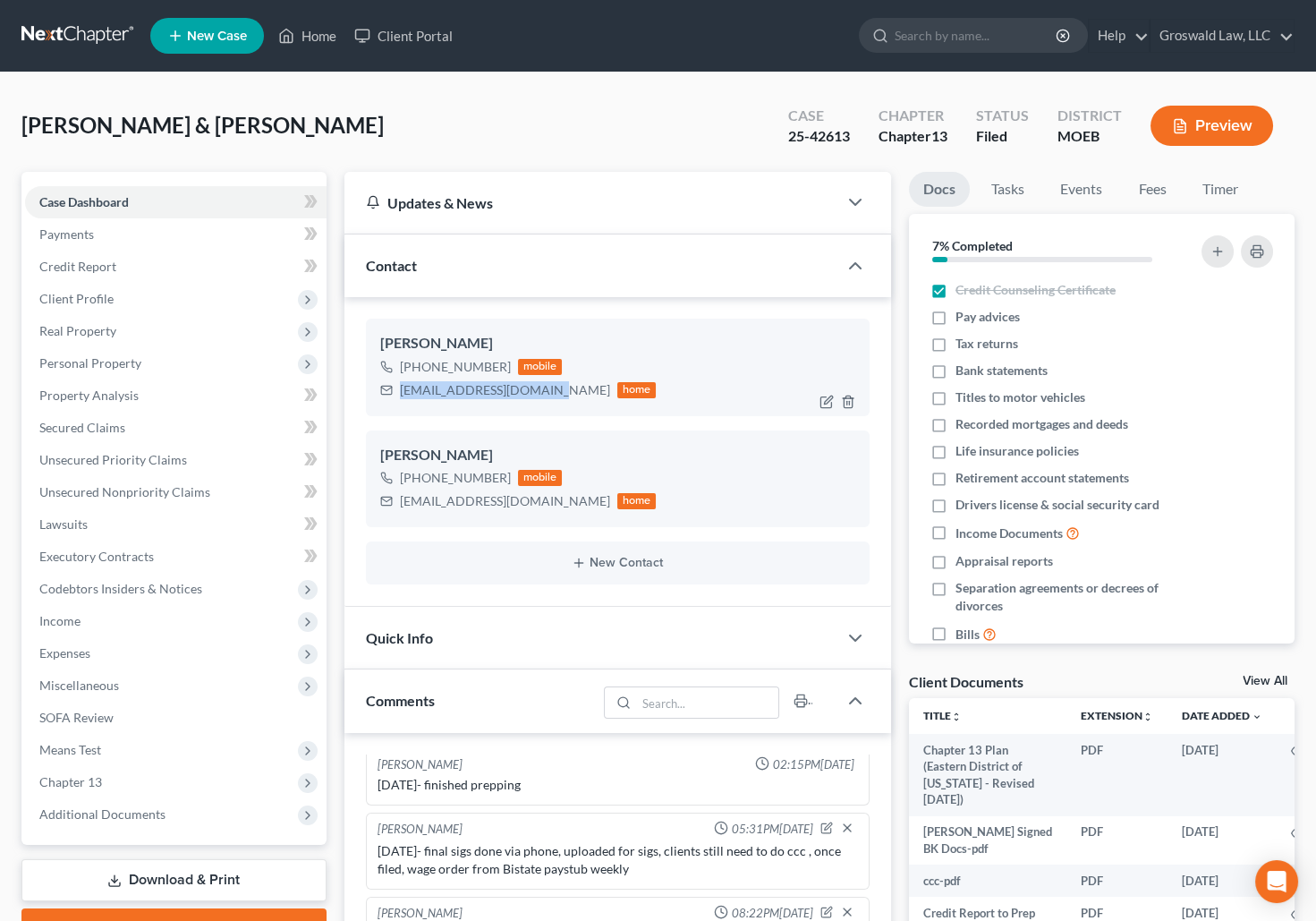 drag, startPoint x: 546, startPoint y: 387, endPoint x: 398, endPoint y: 392, distance: 148.08444 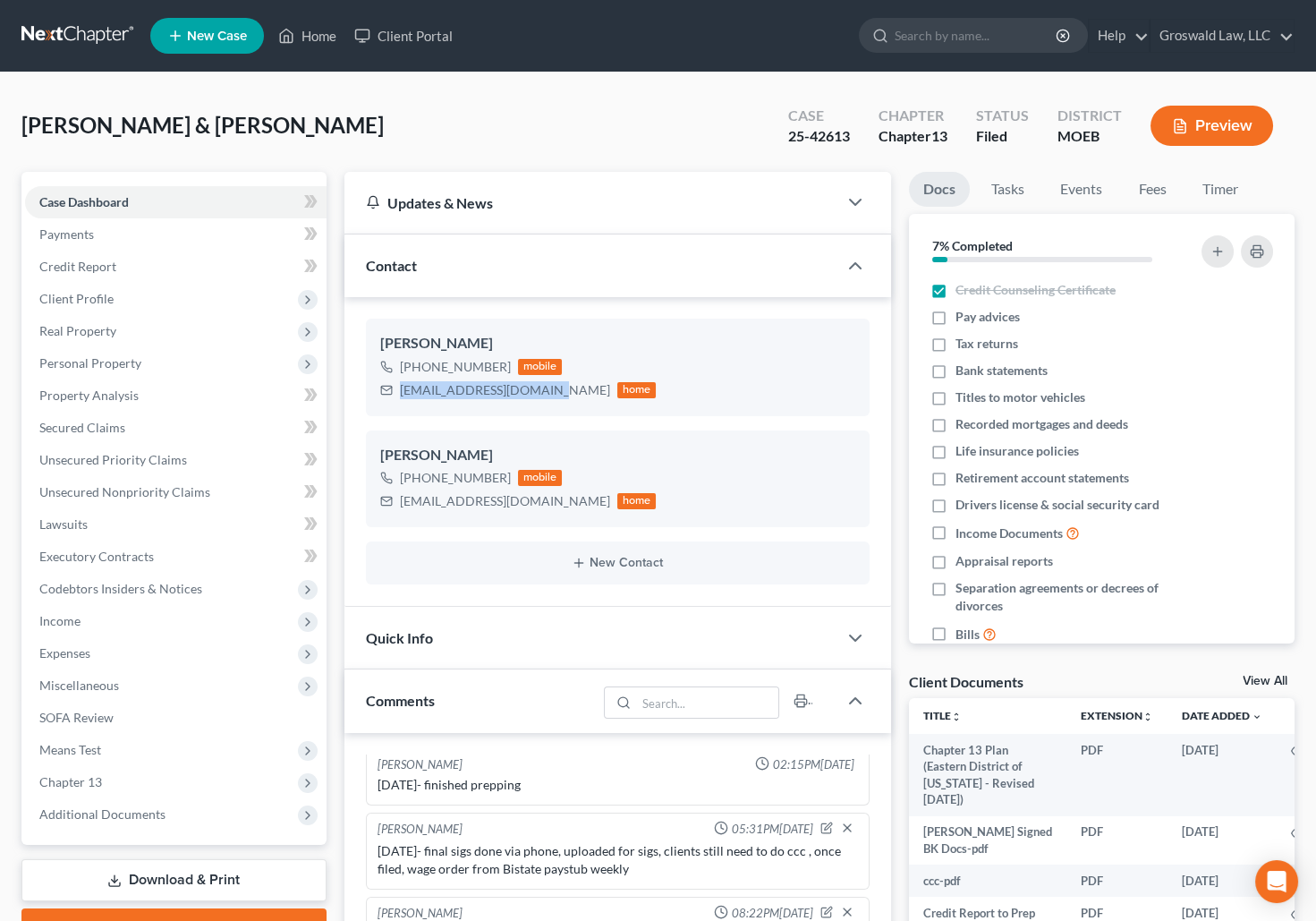 copy on "[EMAIL_ADDRESS][DOMAIN_NAME]" 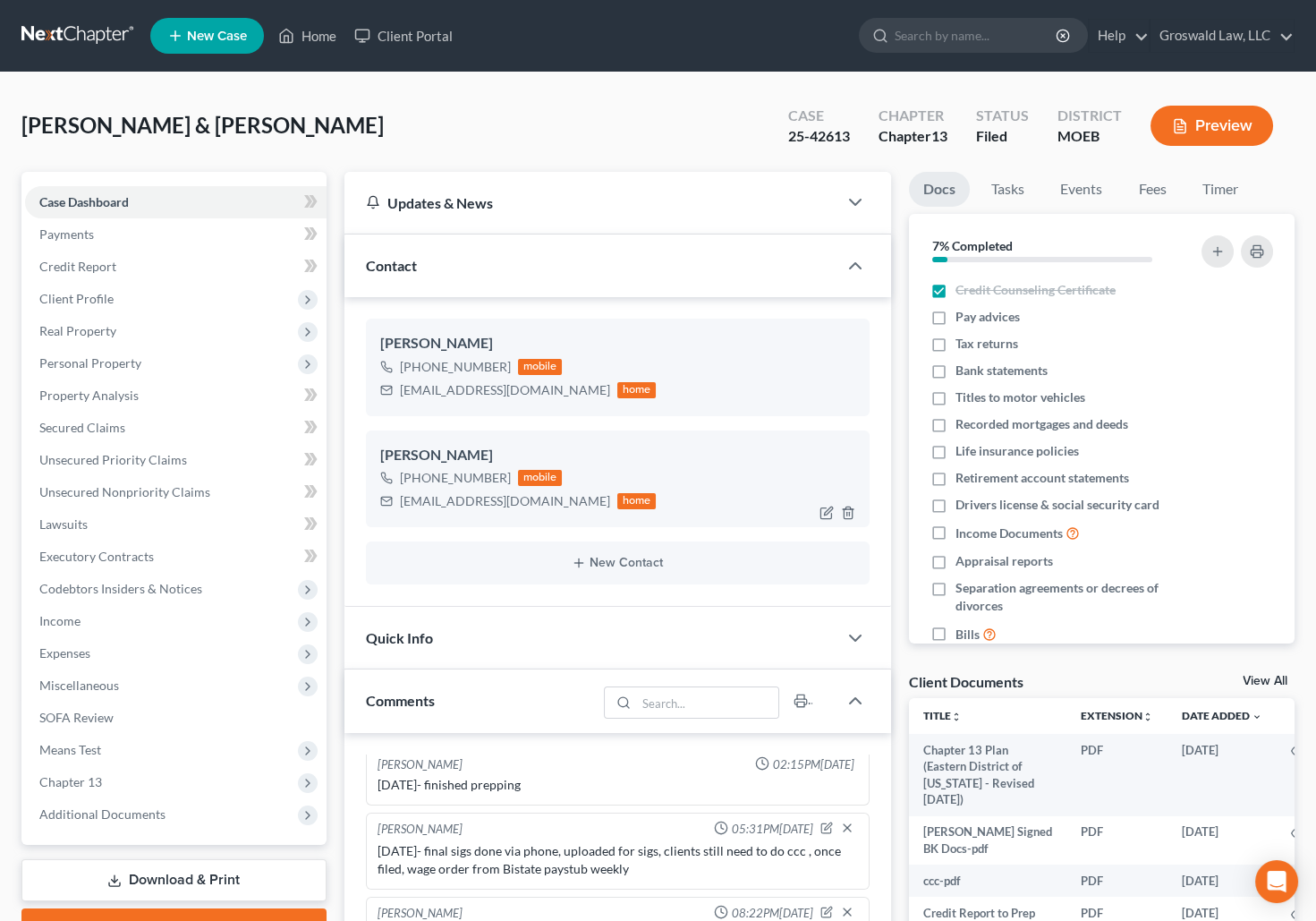 drag, startPoint x: 641, startPoint y: 473, endPoint x: 624, endPoint y: 468, distance: 17.720045 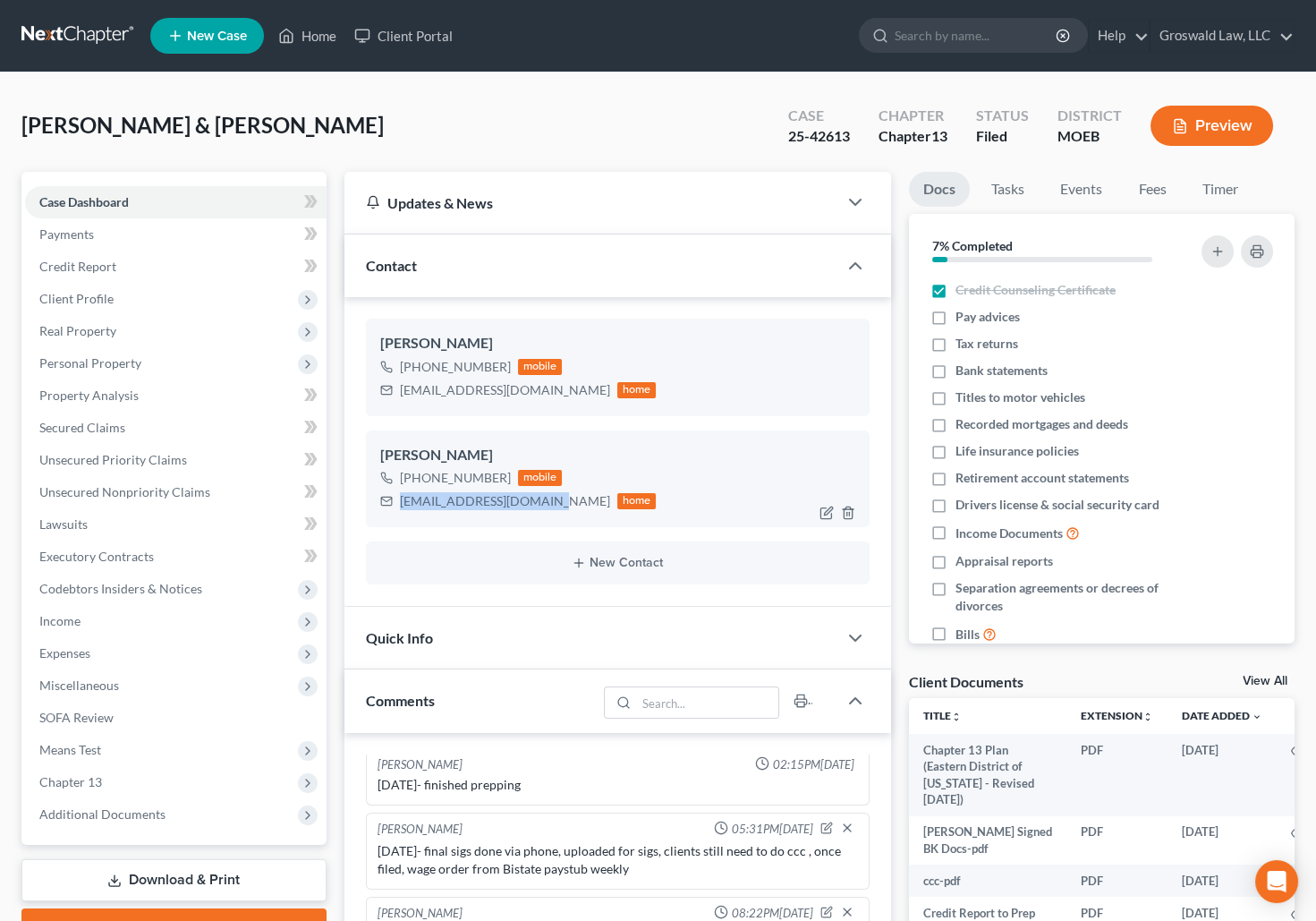 drag, startPoint x: 546, startPoint y: 502, endPoint x: 398, endPoint y: 501, distance: 148.00338 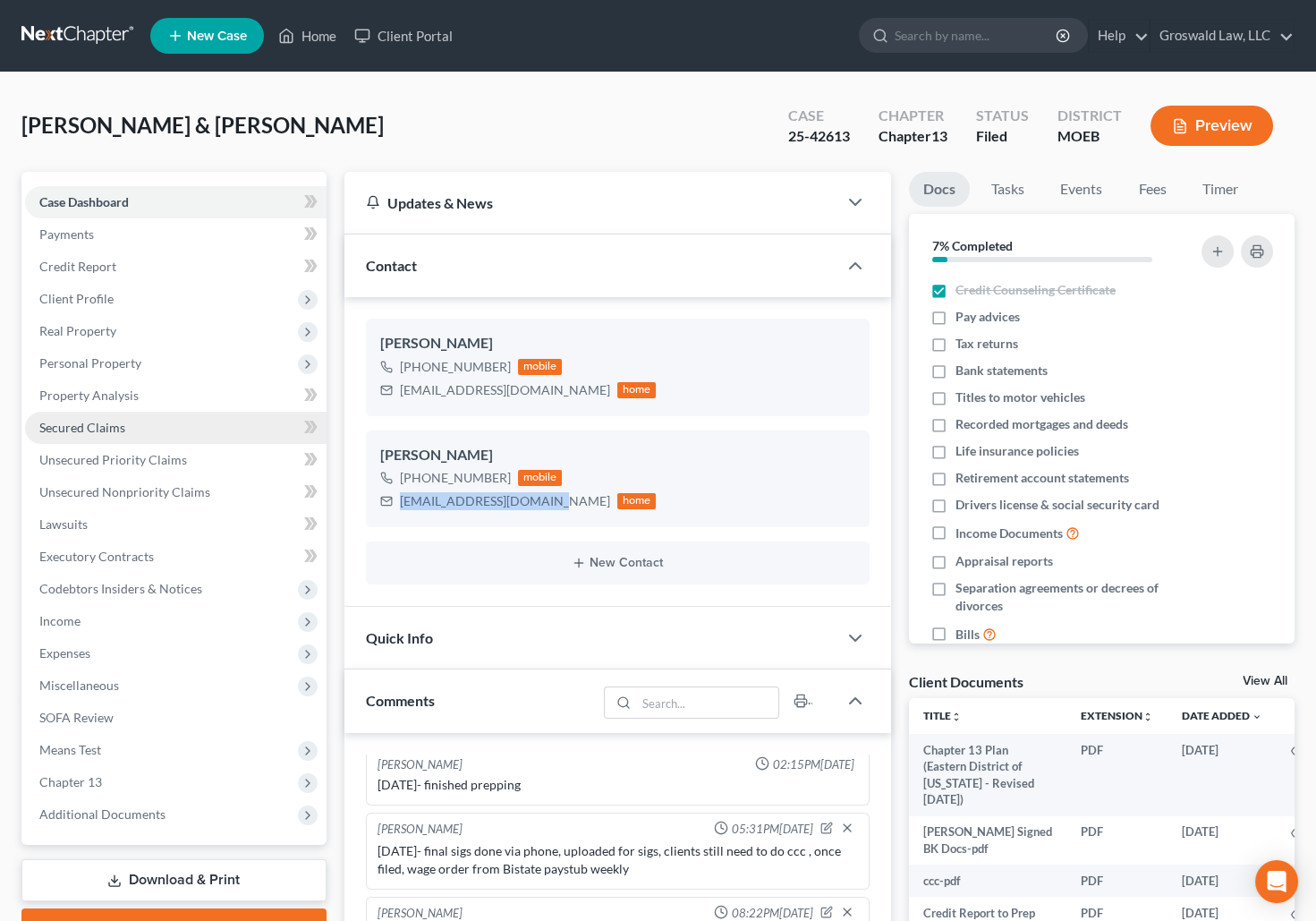 copy on "[EMAIL_ADDRESS][DOMAIN_NAME]" 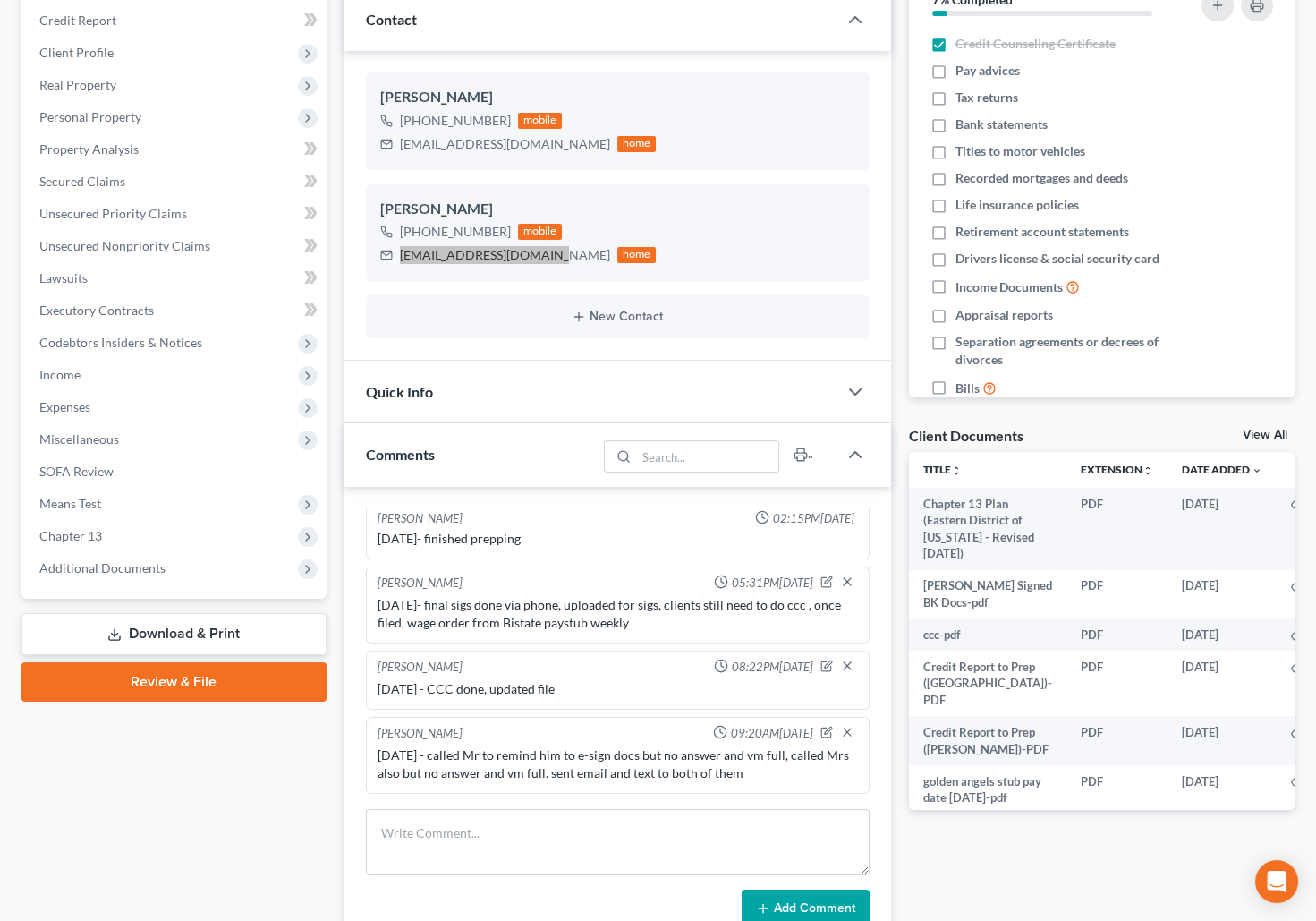 scroll, scrollTop: 488, scrollLeft: 0, axis: vertical 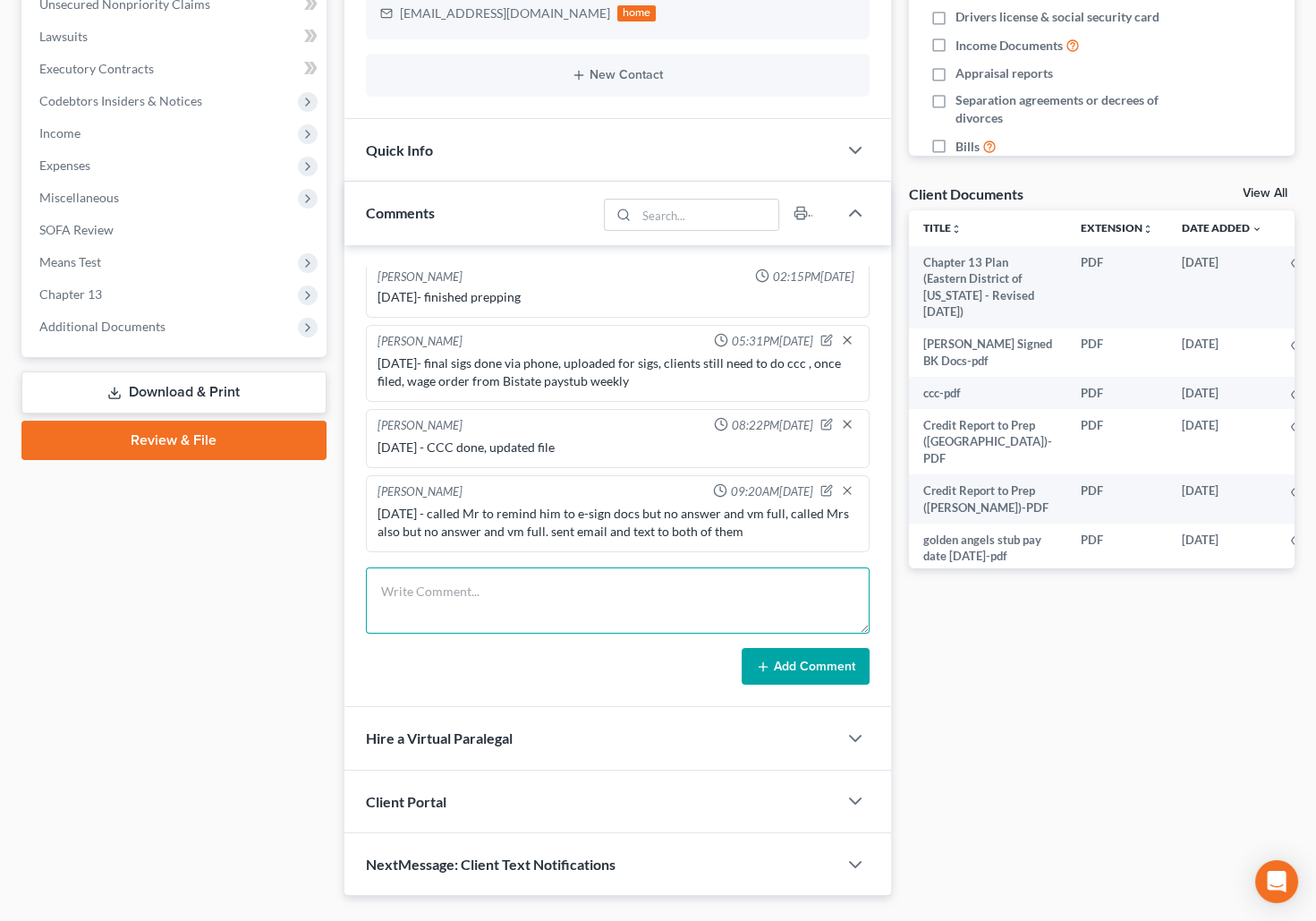 click at bounding box center [617, 601] 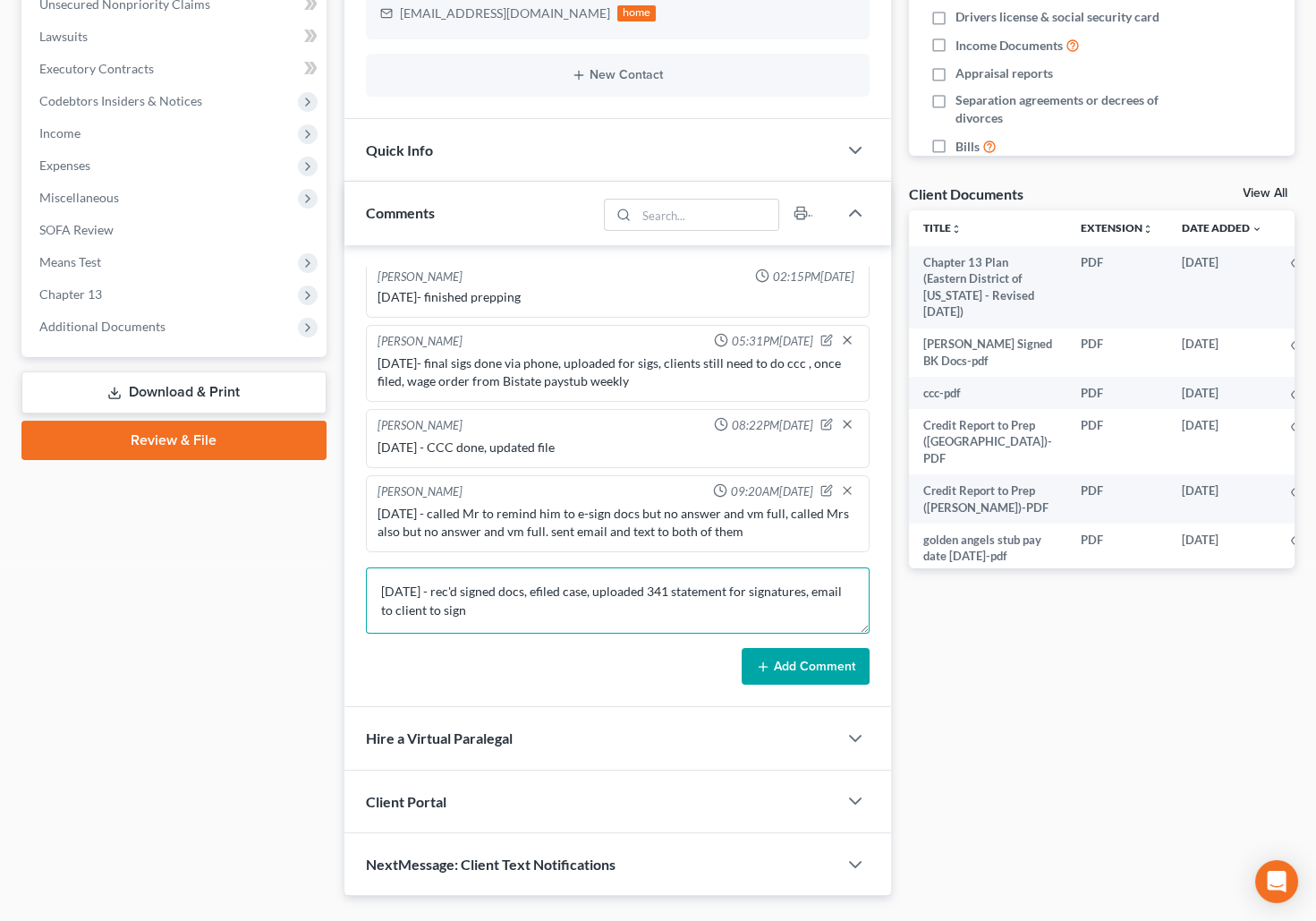 type on "[DATE] - rec'd signed docs, efiled case, uploaded 341 statement for signatures, email to client to sign" 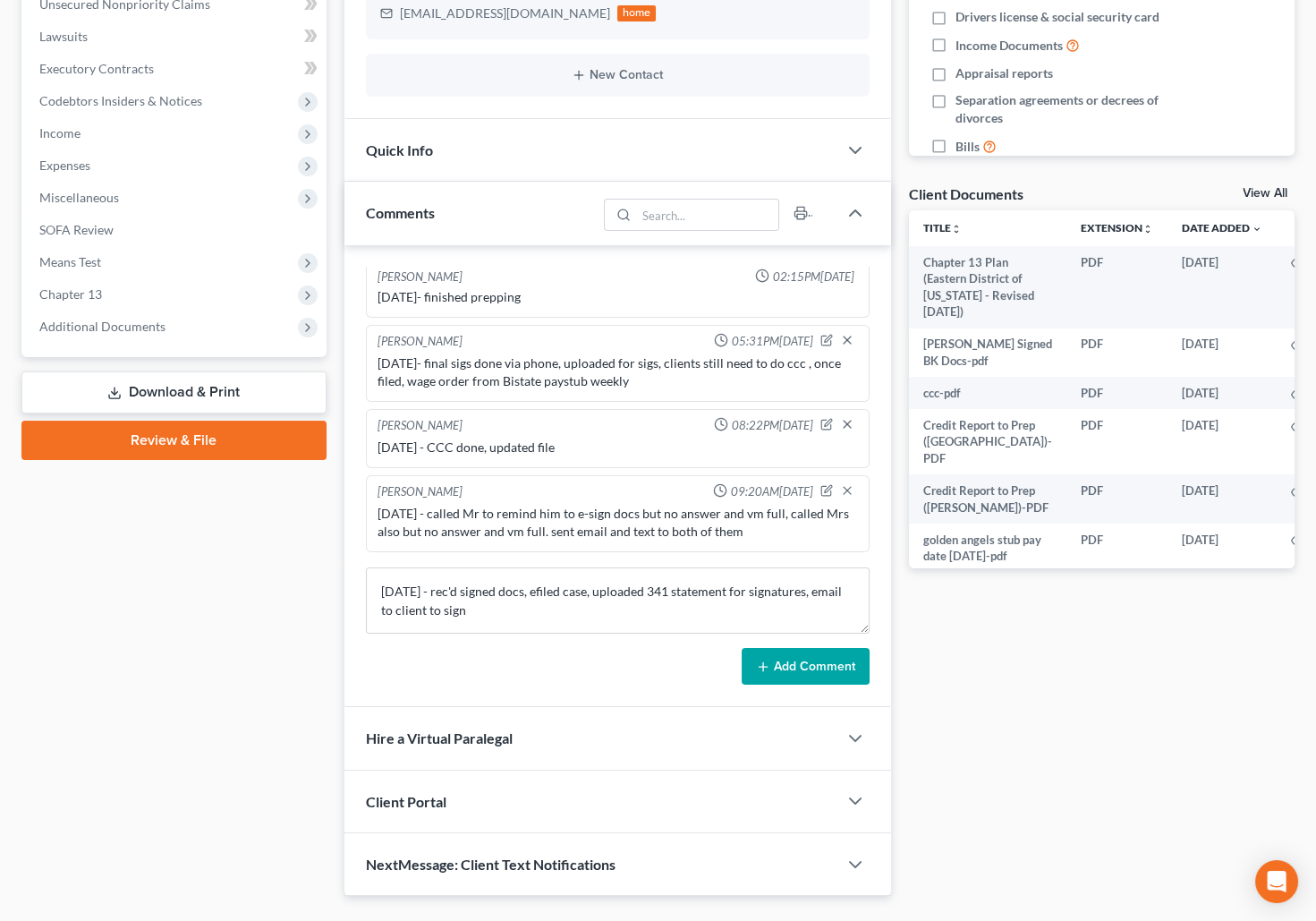 click on "Add Comment" at bounding box center (805, 667) 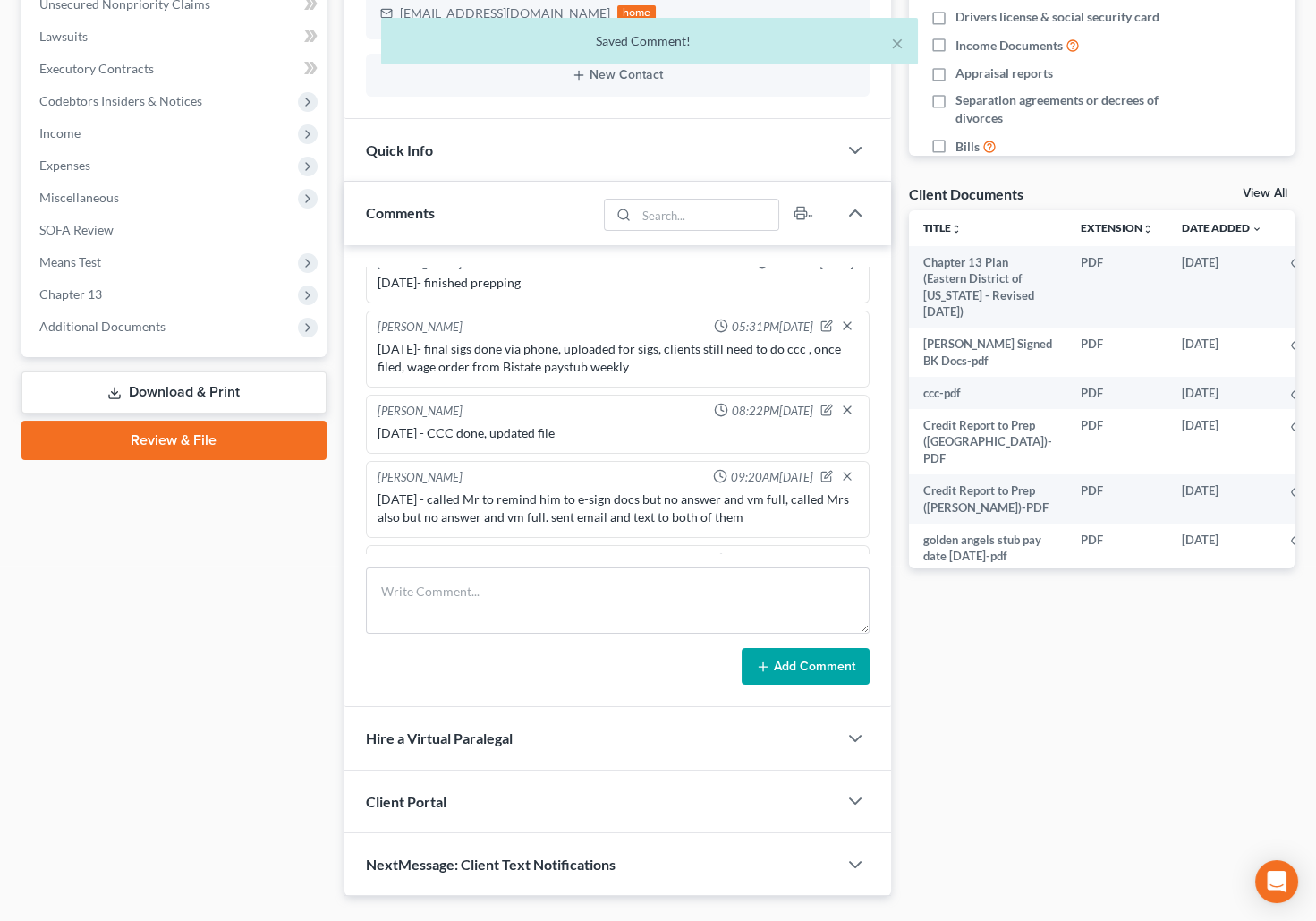 scroll, scrollTop: 1272, scrollLeft: 0, axis: vertical 